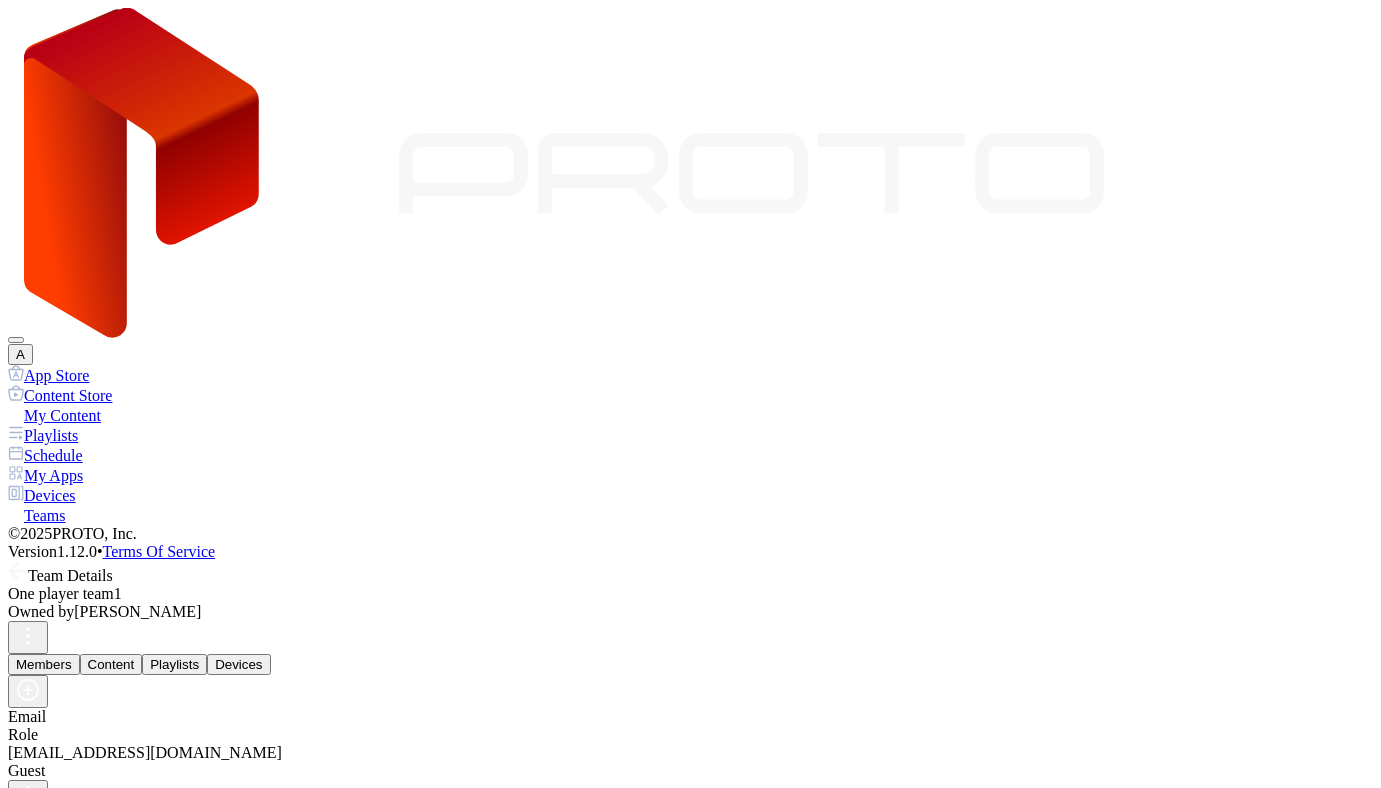 click on "Devices" at bounding box center (690, 495) 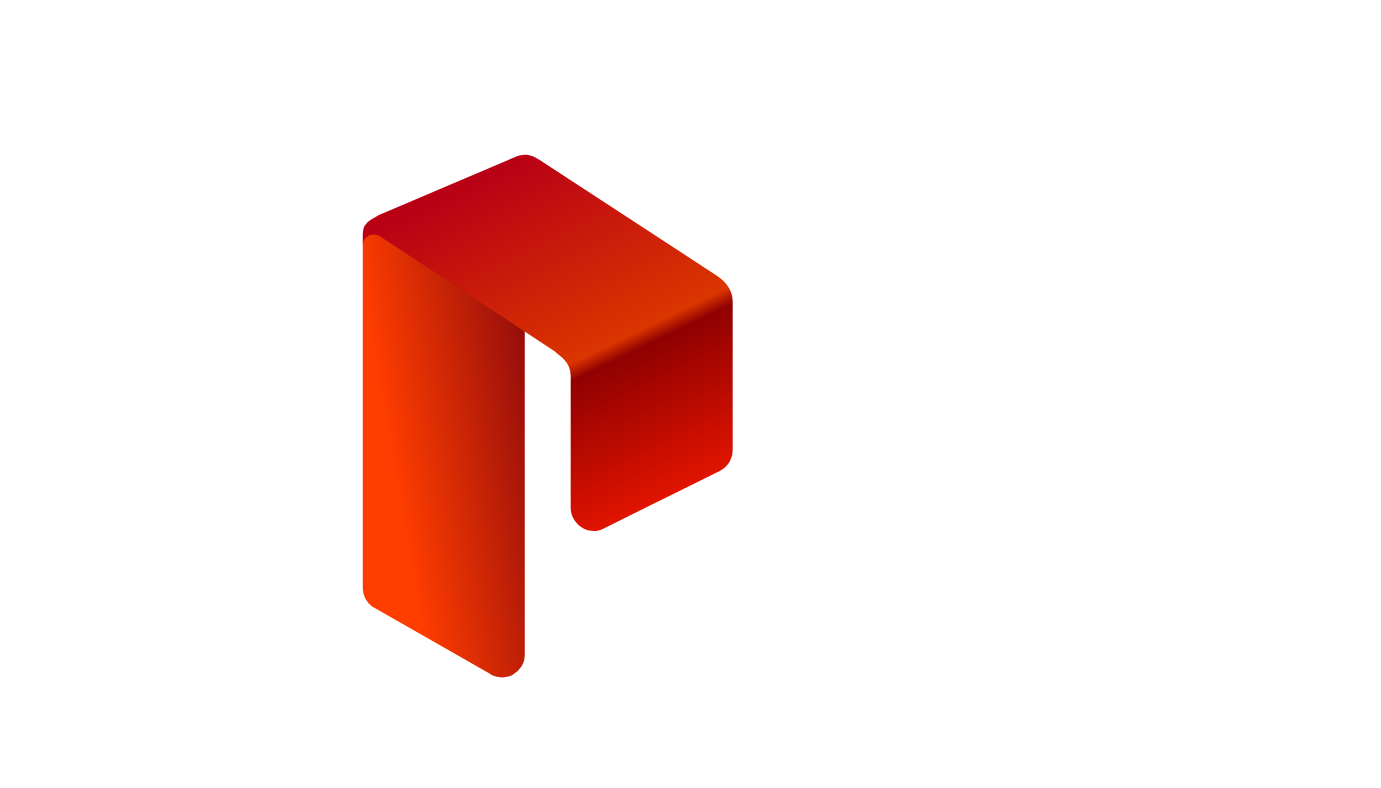 click on "Log in" at bounding box center [34, 1352] 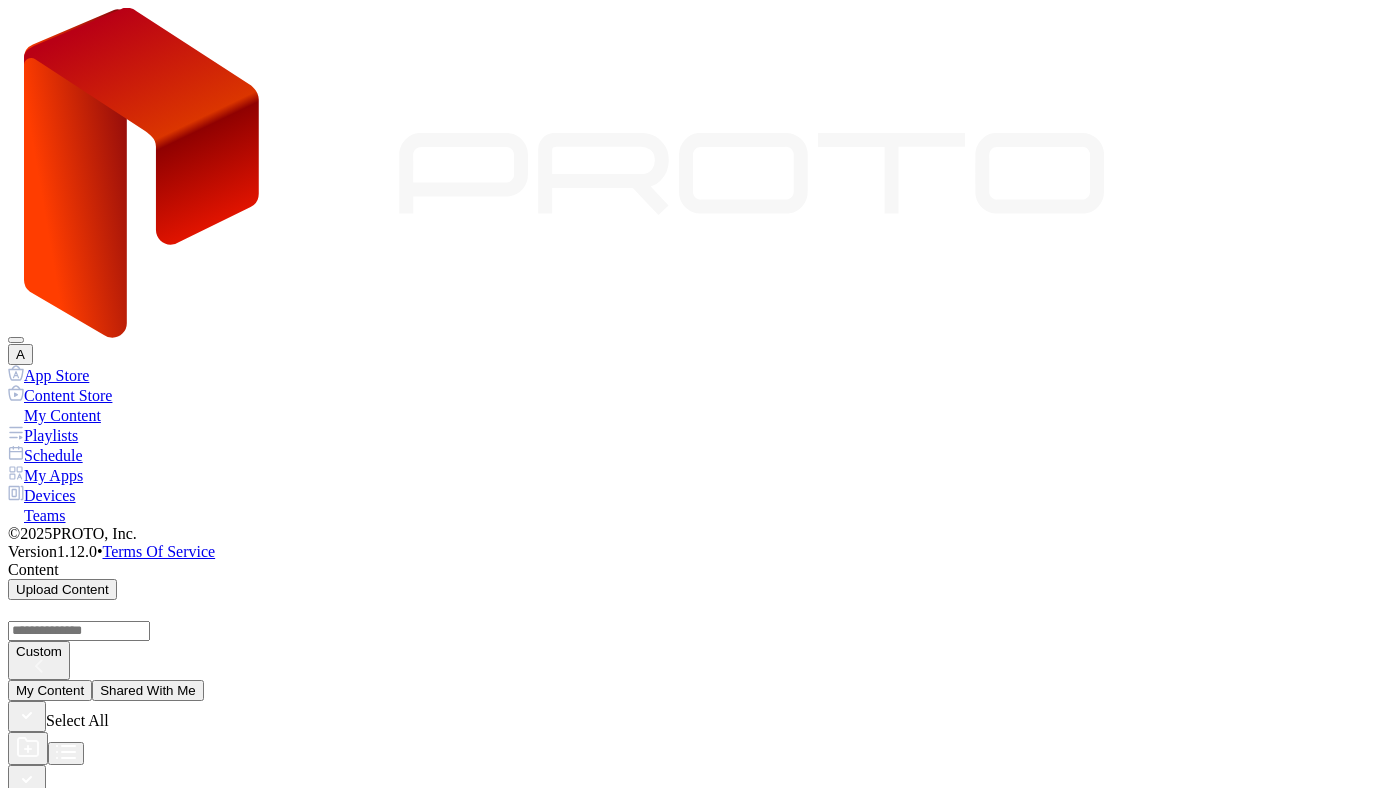 click on "Devices" at bounding box center (690, 495) 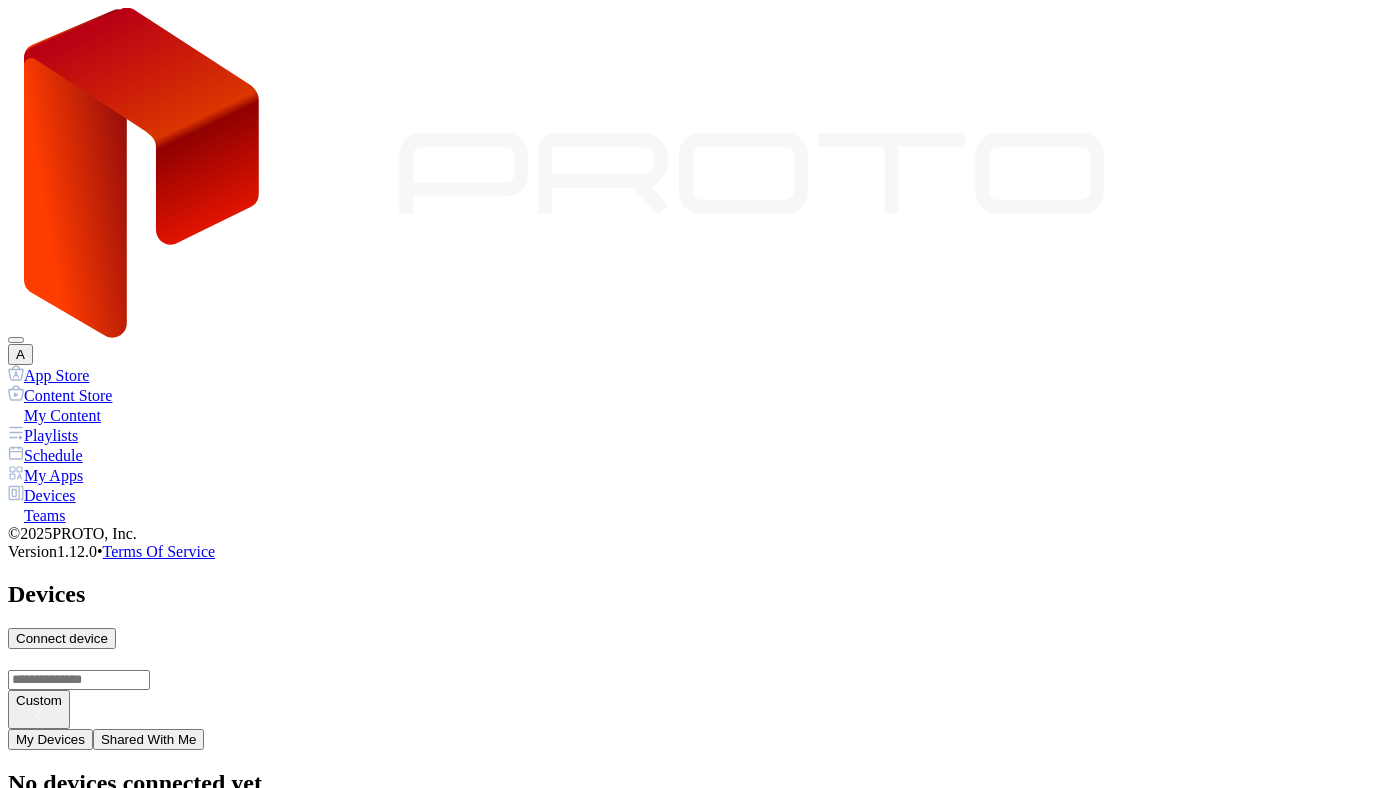 click on "Shared With Me" at bounding box center (149, 739) 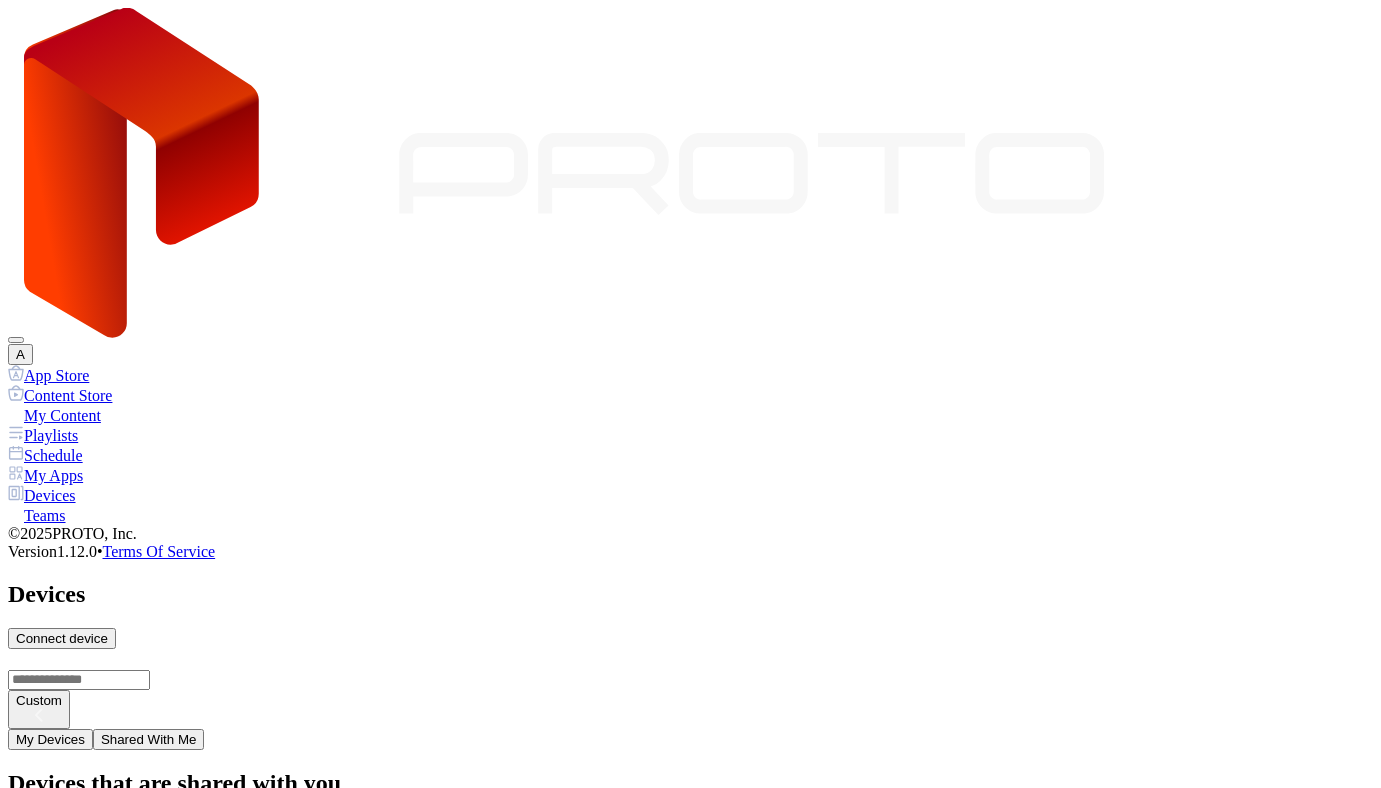 click on "A" at bounding box center (20, 354) 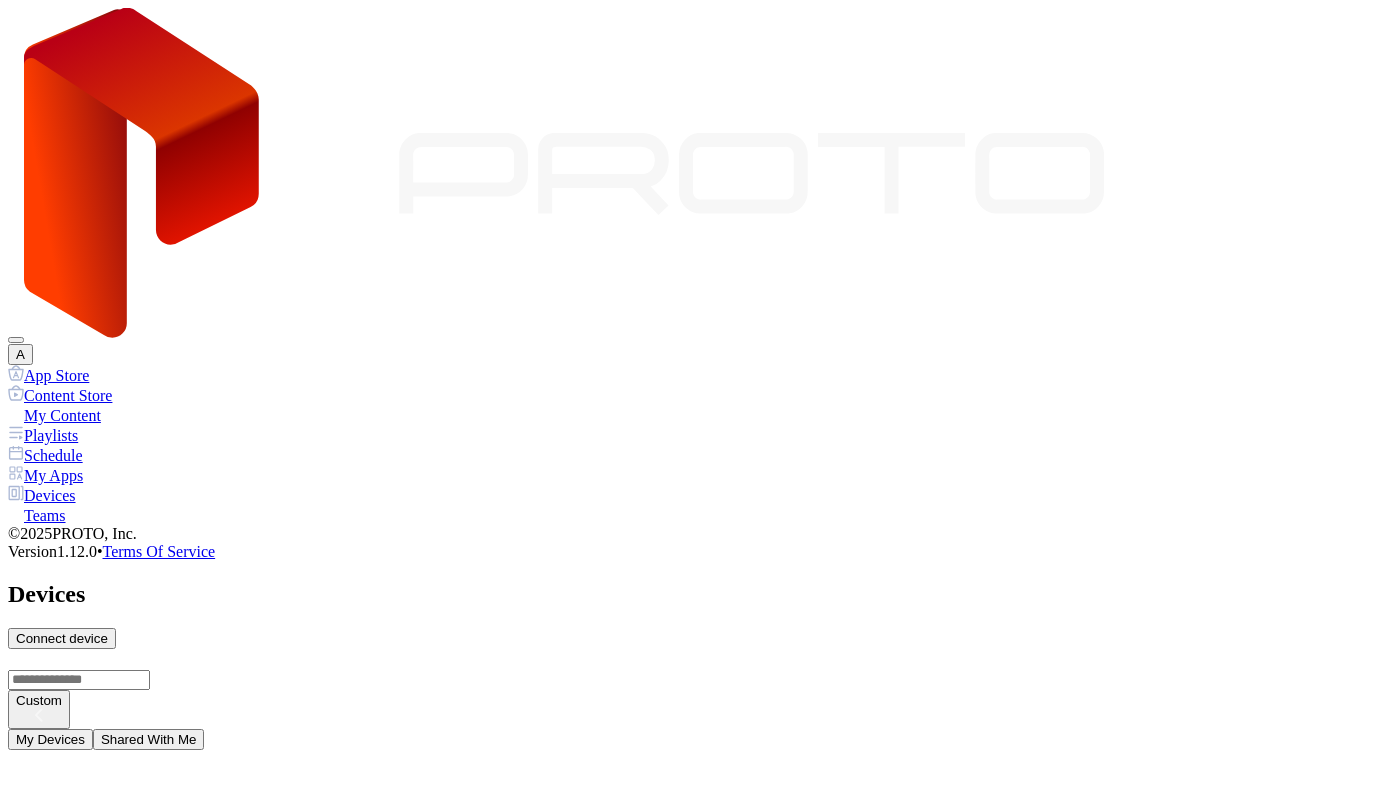 scroll, scrollTop: 0, scrollLeft: 0, axis: both 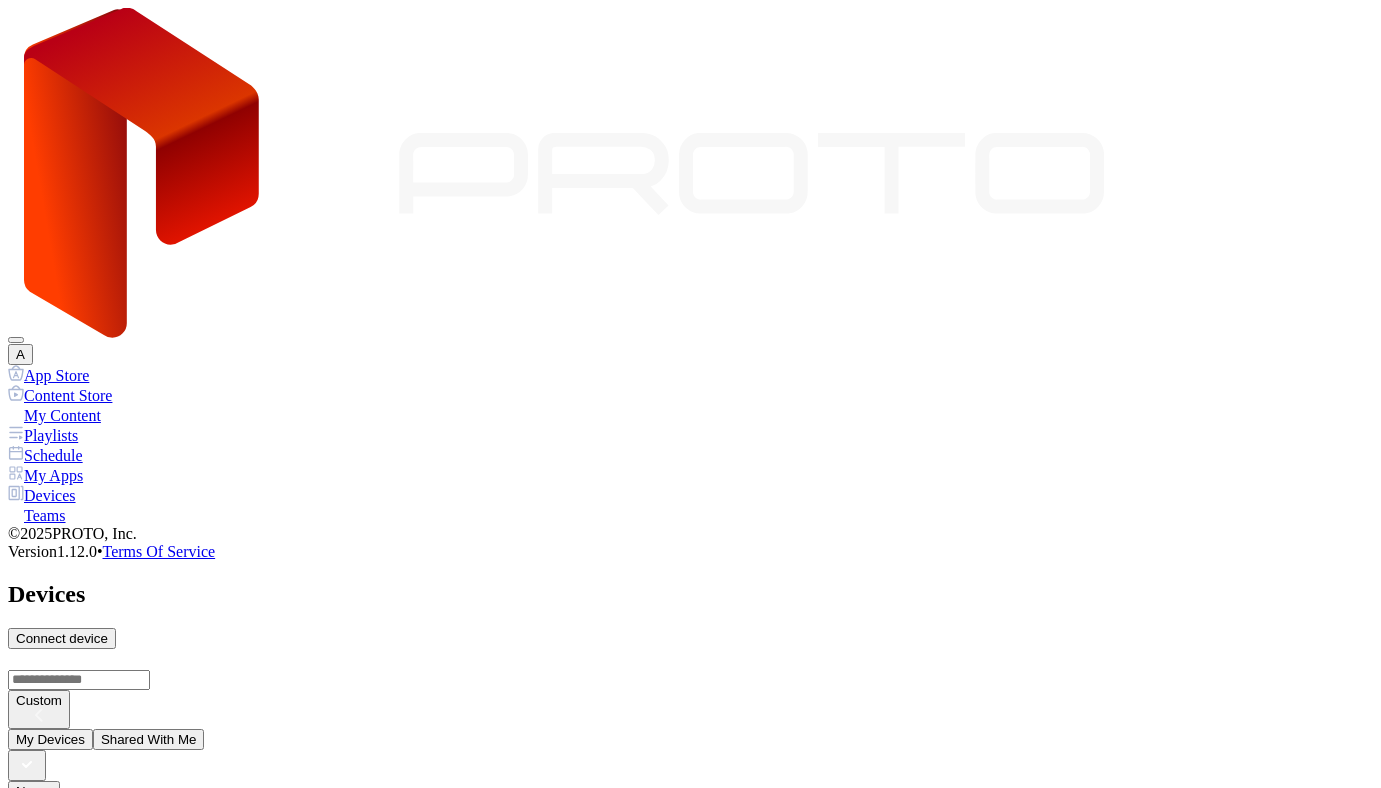 click on "A" at bounding box center [20, 354] 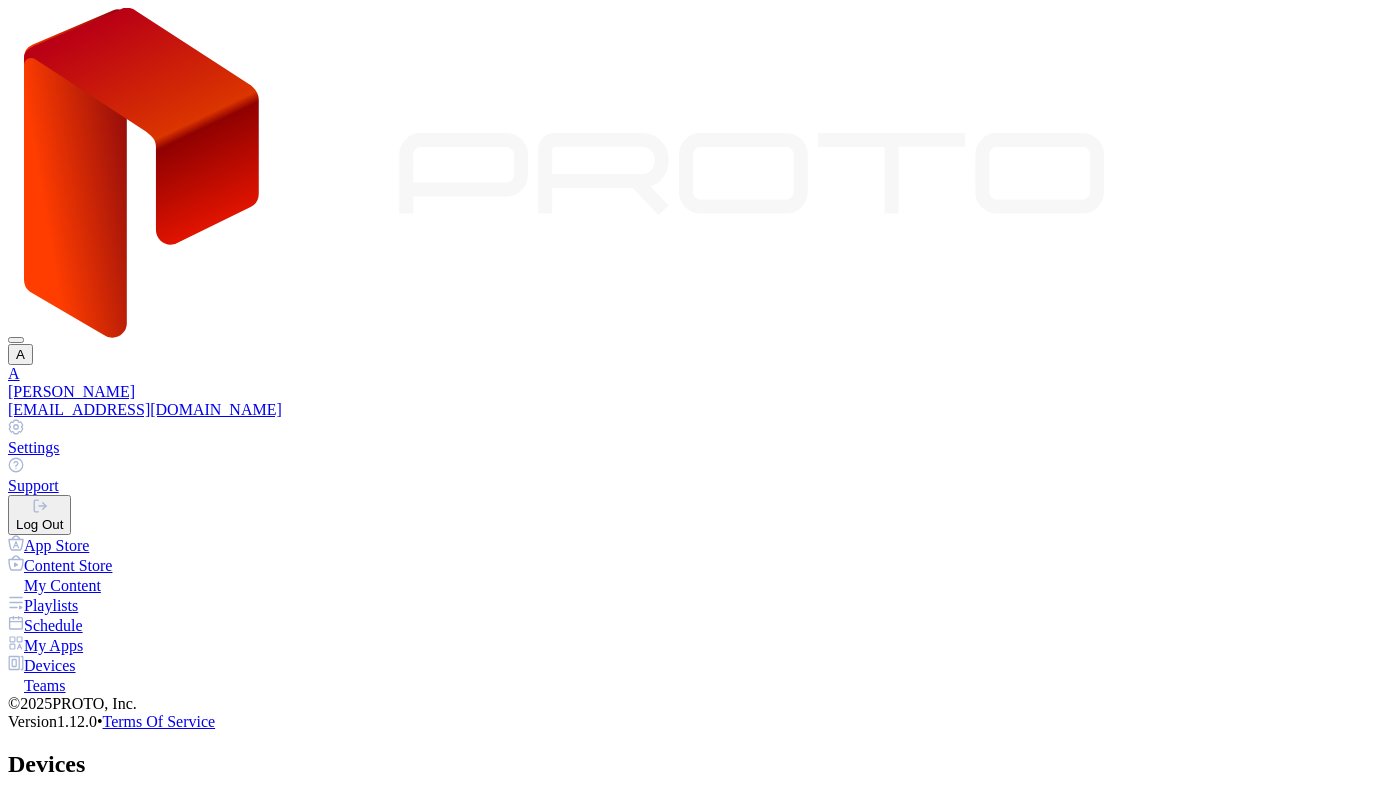 click on "Log Out" at bounding box center (39, 515) 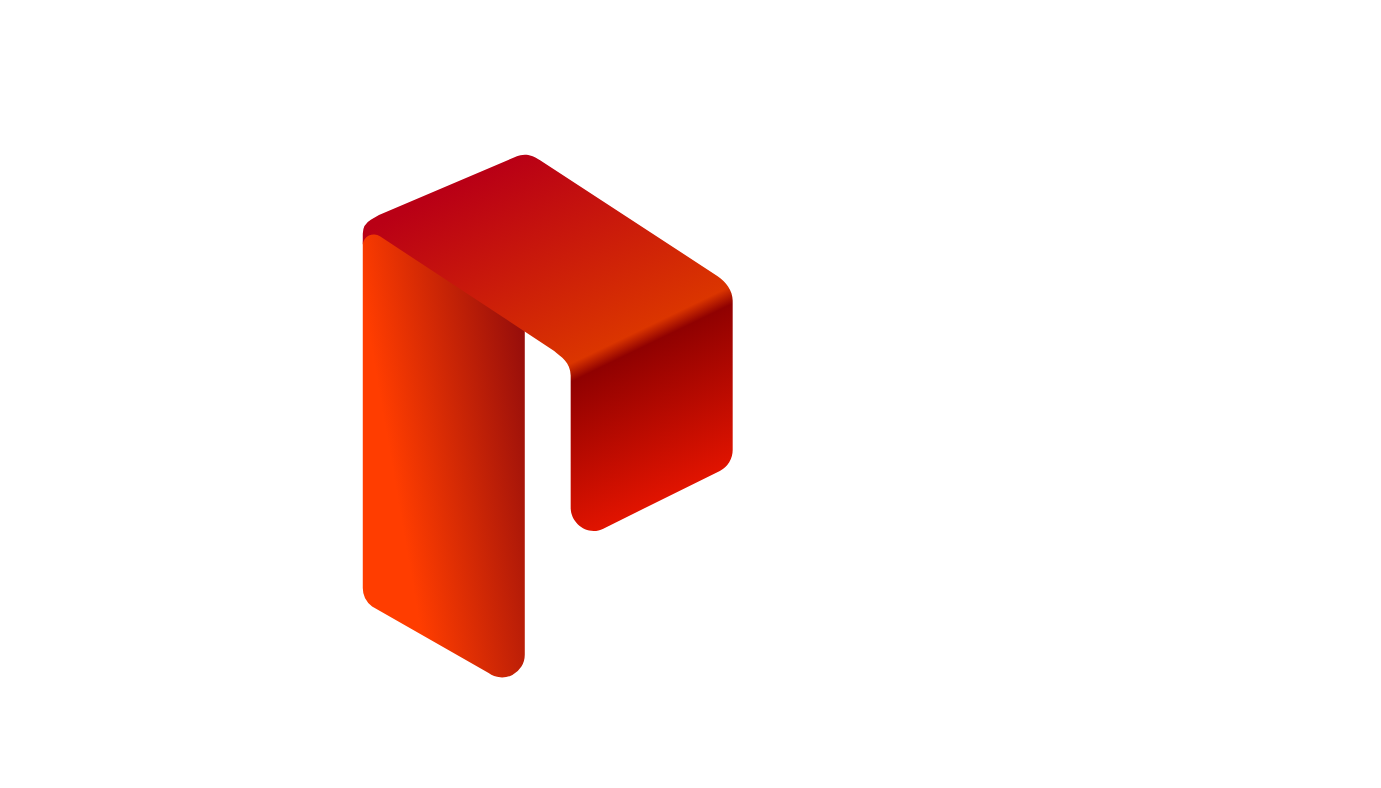 click on "Log in" at bounding box center [34, 1352] 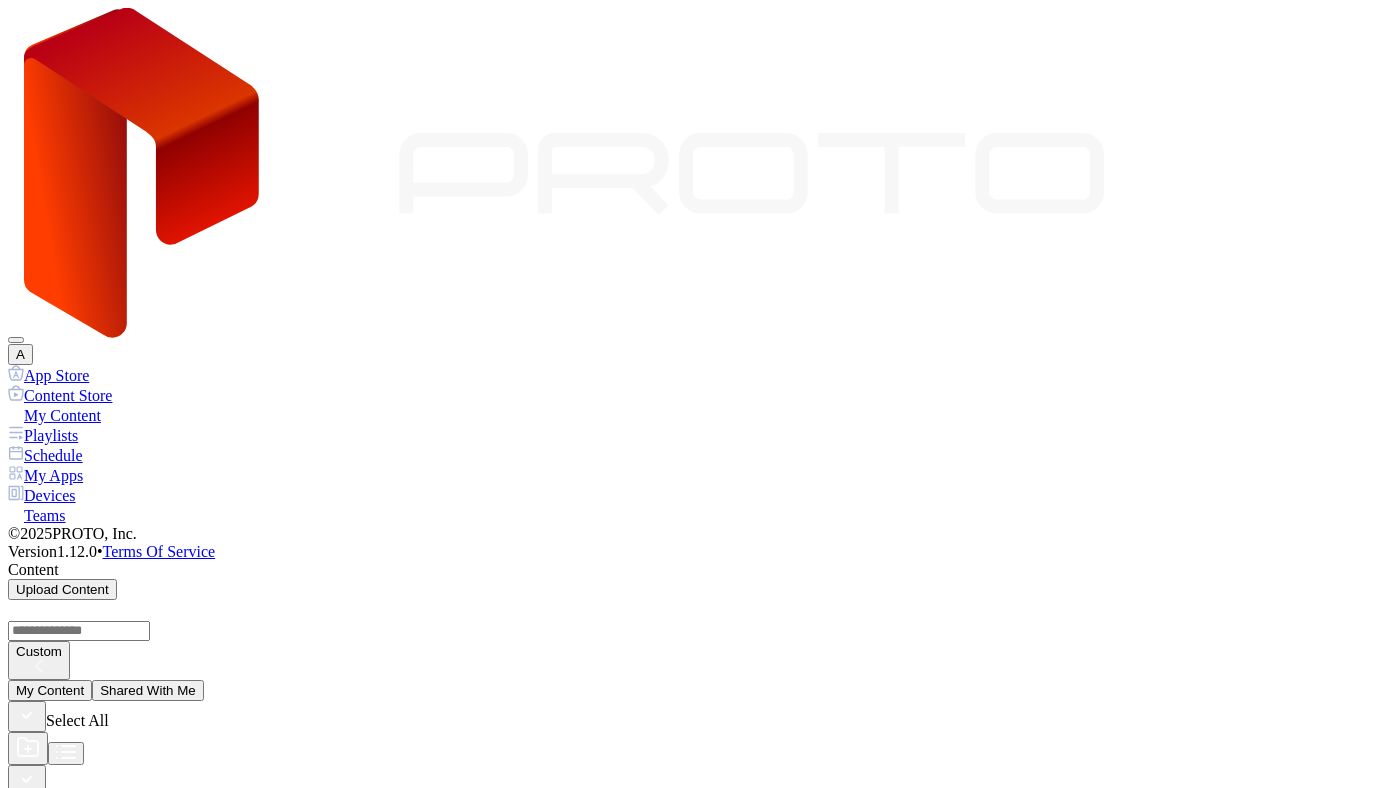 click on "Devices" at bounding box center [690, 495] 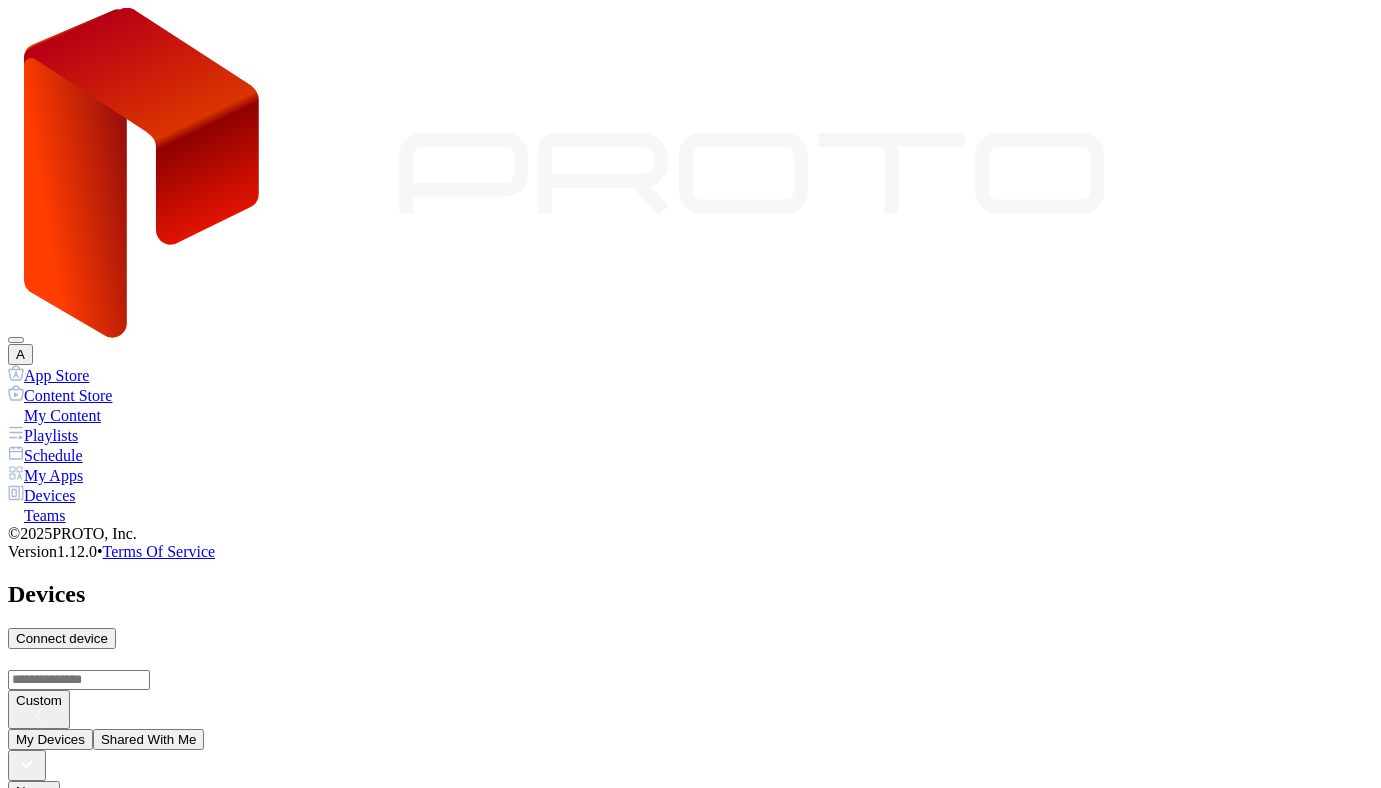 click on "Connect device" at bounding box center [62, 638] 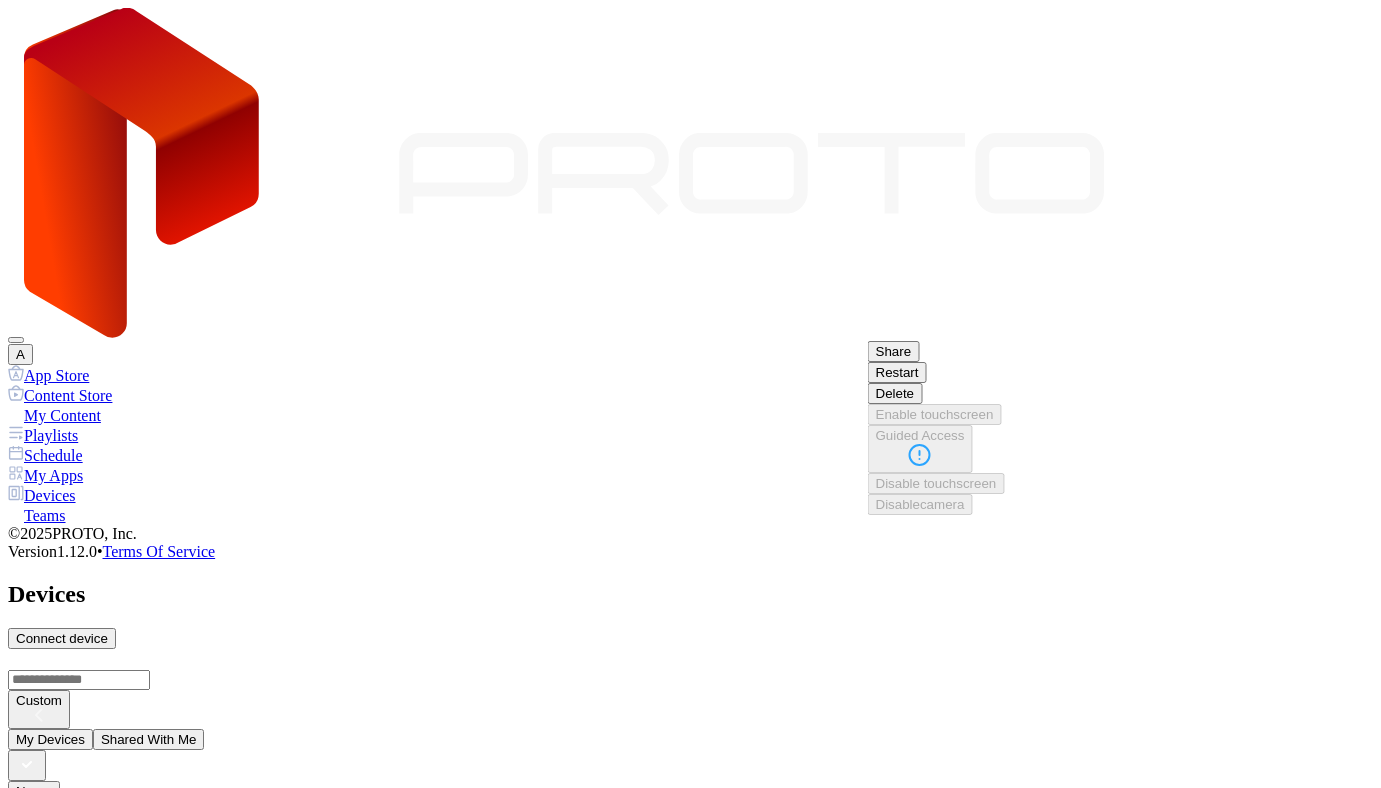 scroll, scrollTop: 81, scrollLeft: 0, axis: vertical 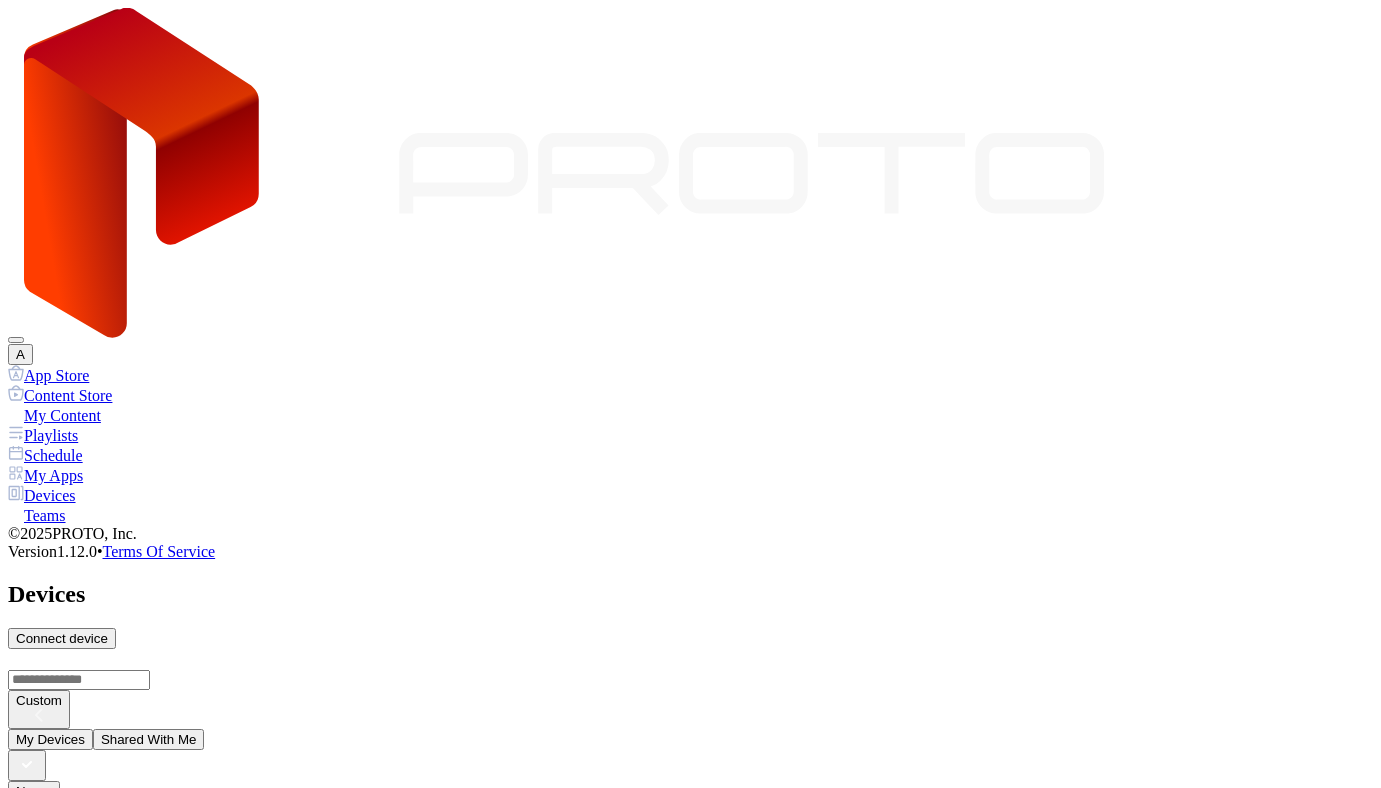 click at bounding box center (18, 1018) 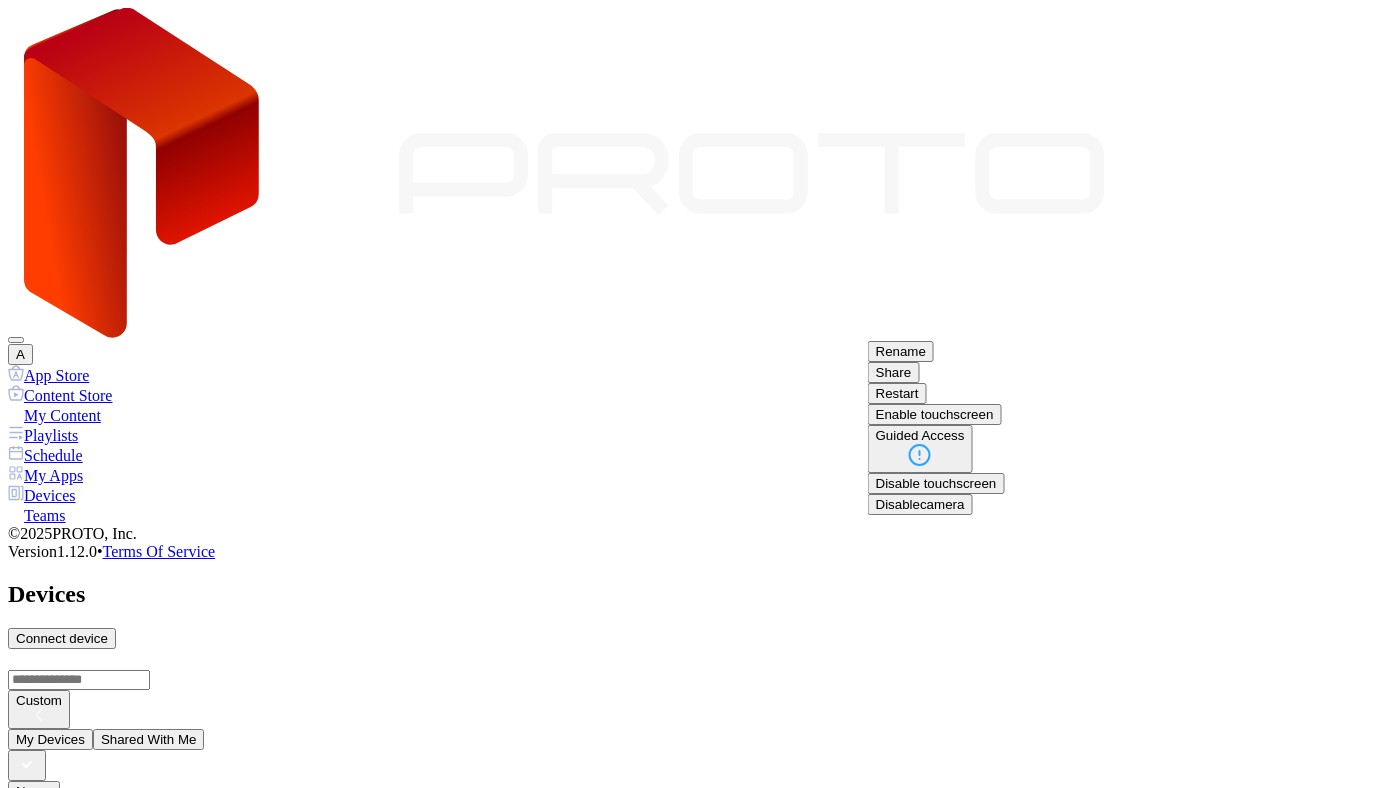 scroll, scrollTop: 81, scrollLeft: 0, axis: vertical 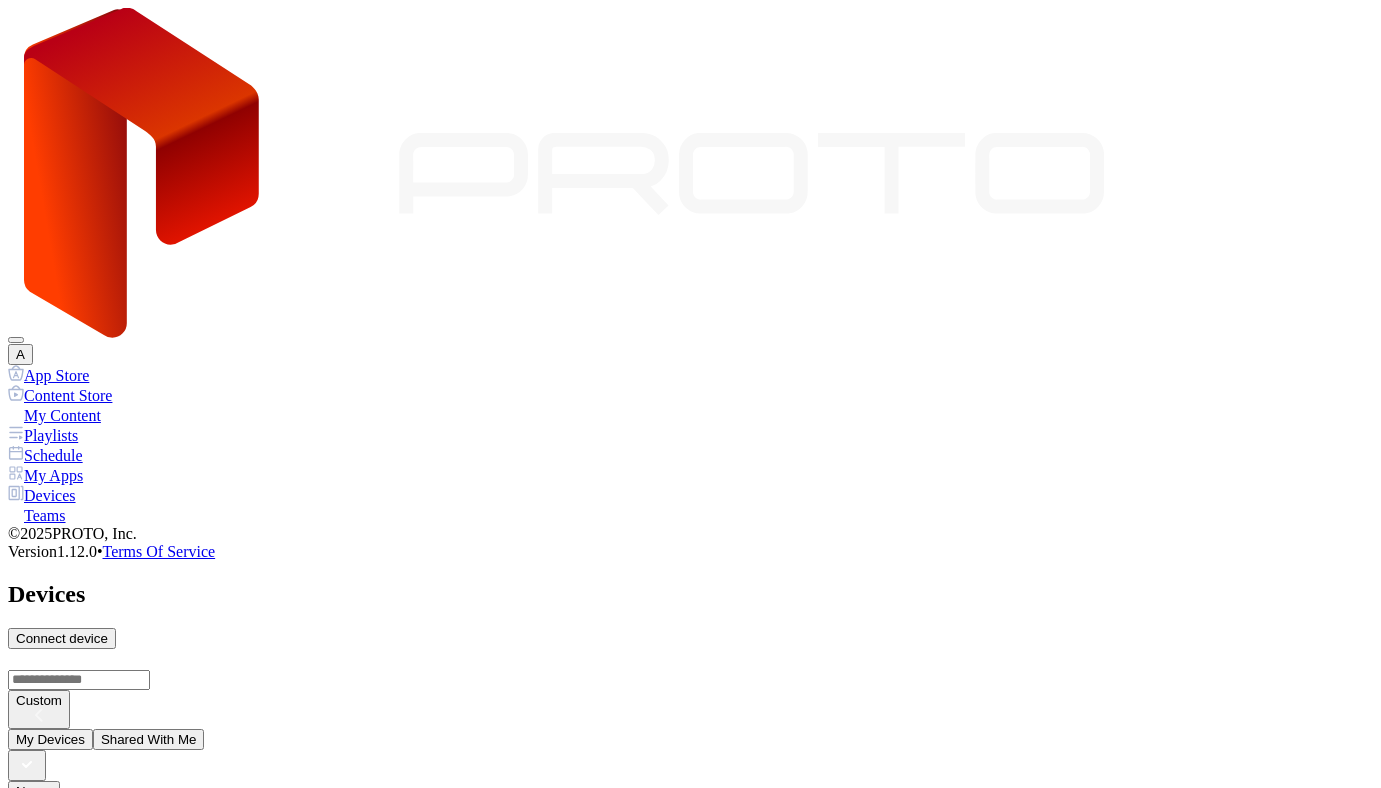 click at bounding box center (18, 1018) 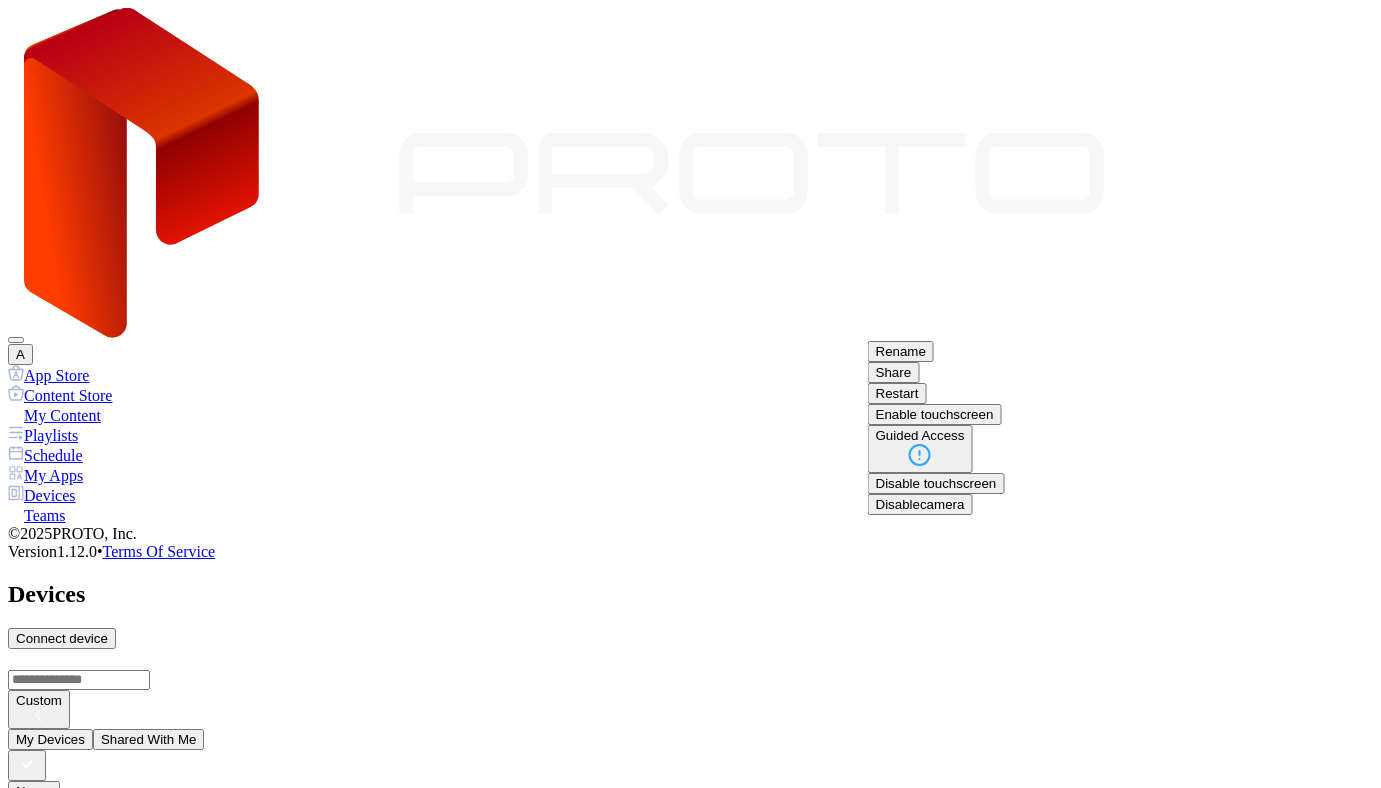 scroll, scrollTop: 81, scrollLeft: 0, axis: vertical 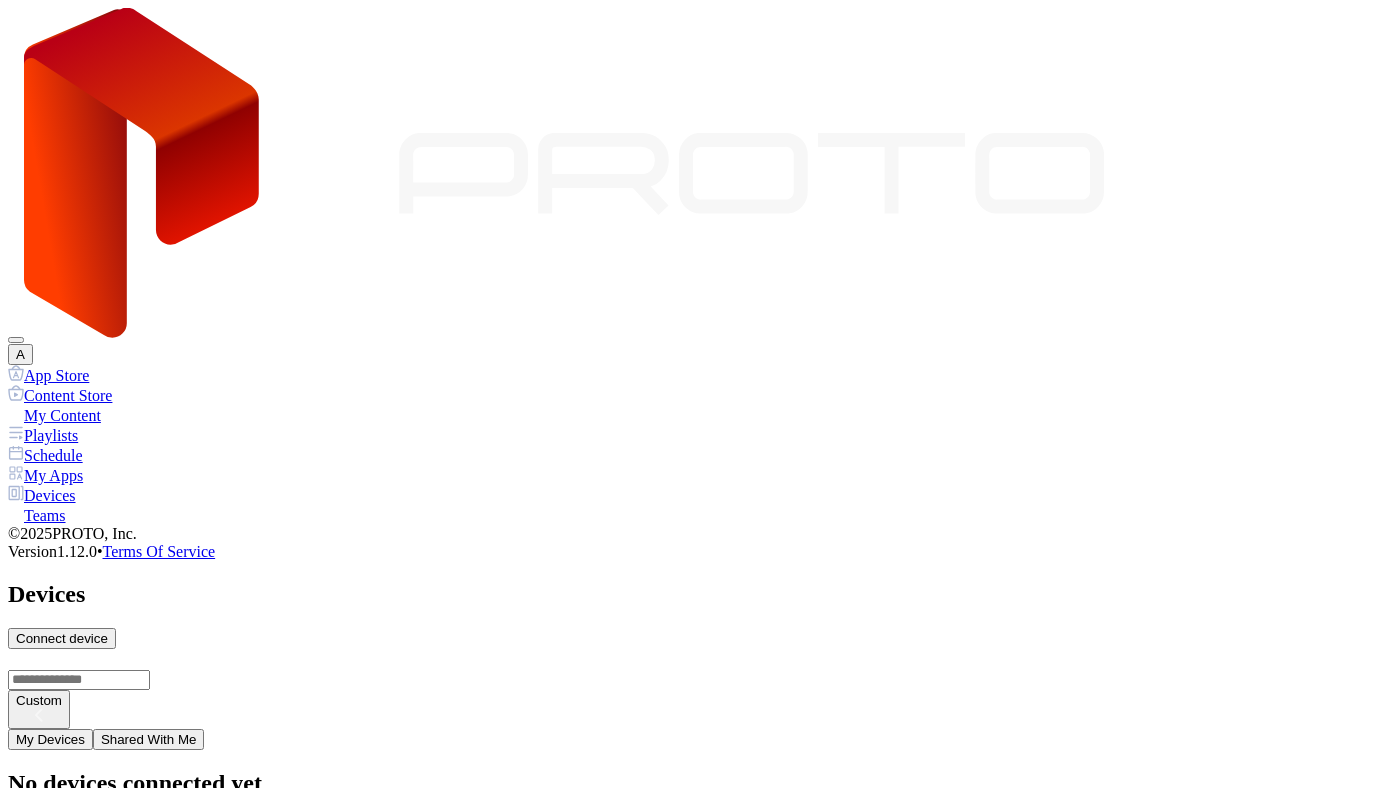 click on "Connect device" at bounding box center (62, 638) 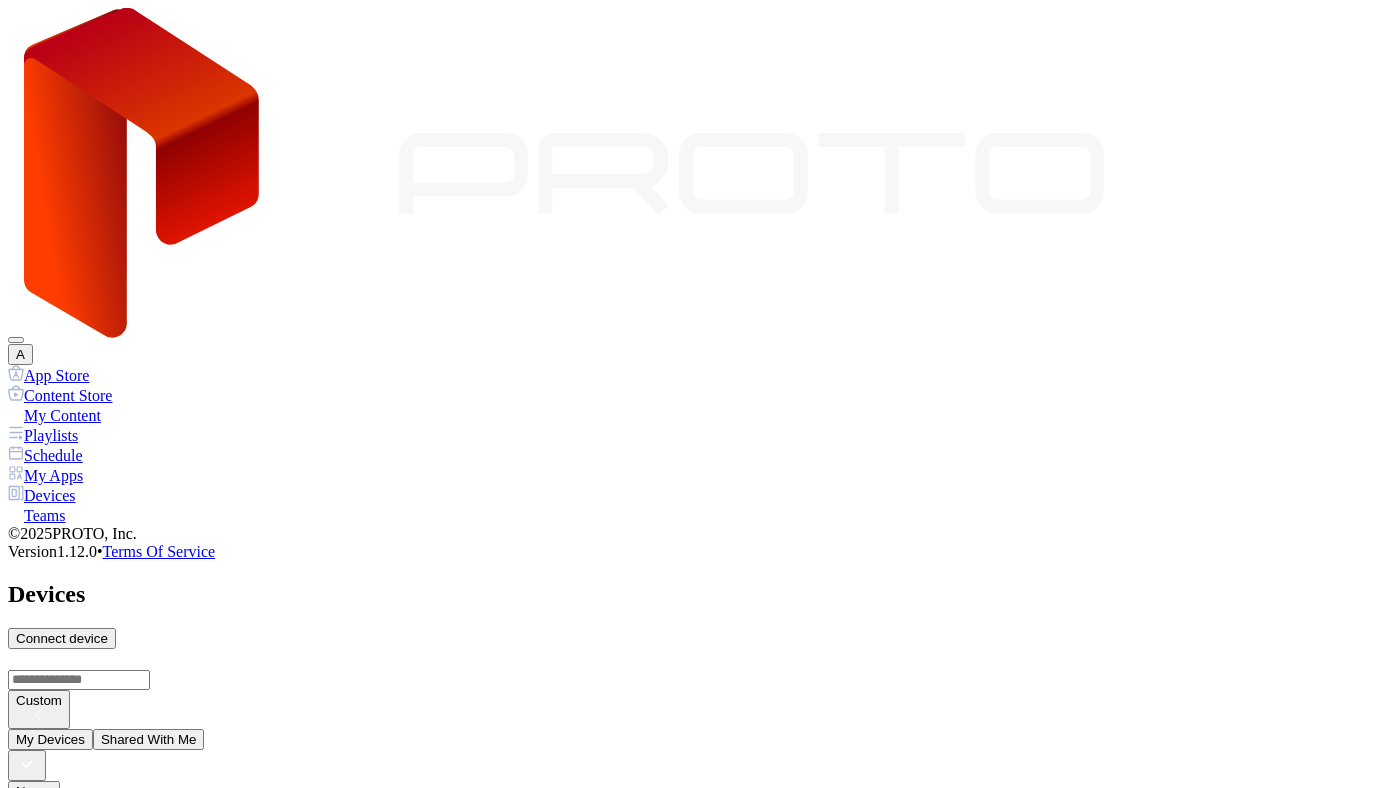 click on "Done" at bounding box center (32, 1341) 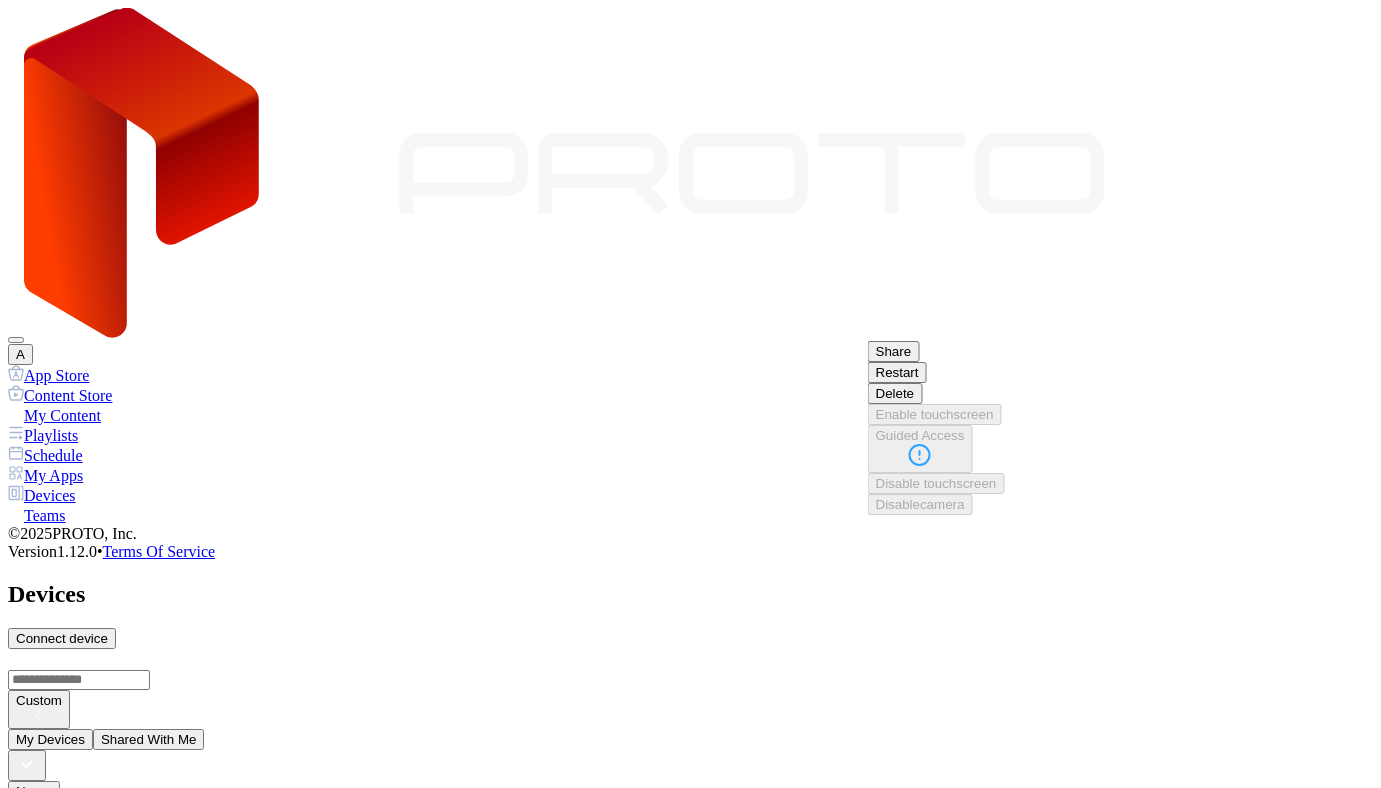 scroll, scrollTop: 81, scrollLeft: 0, axis: vertical 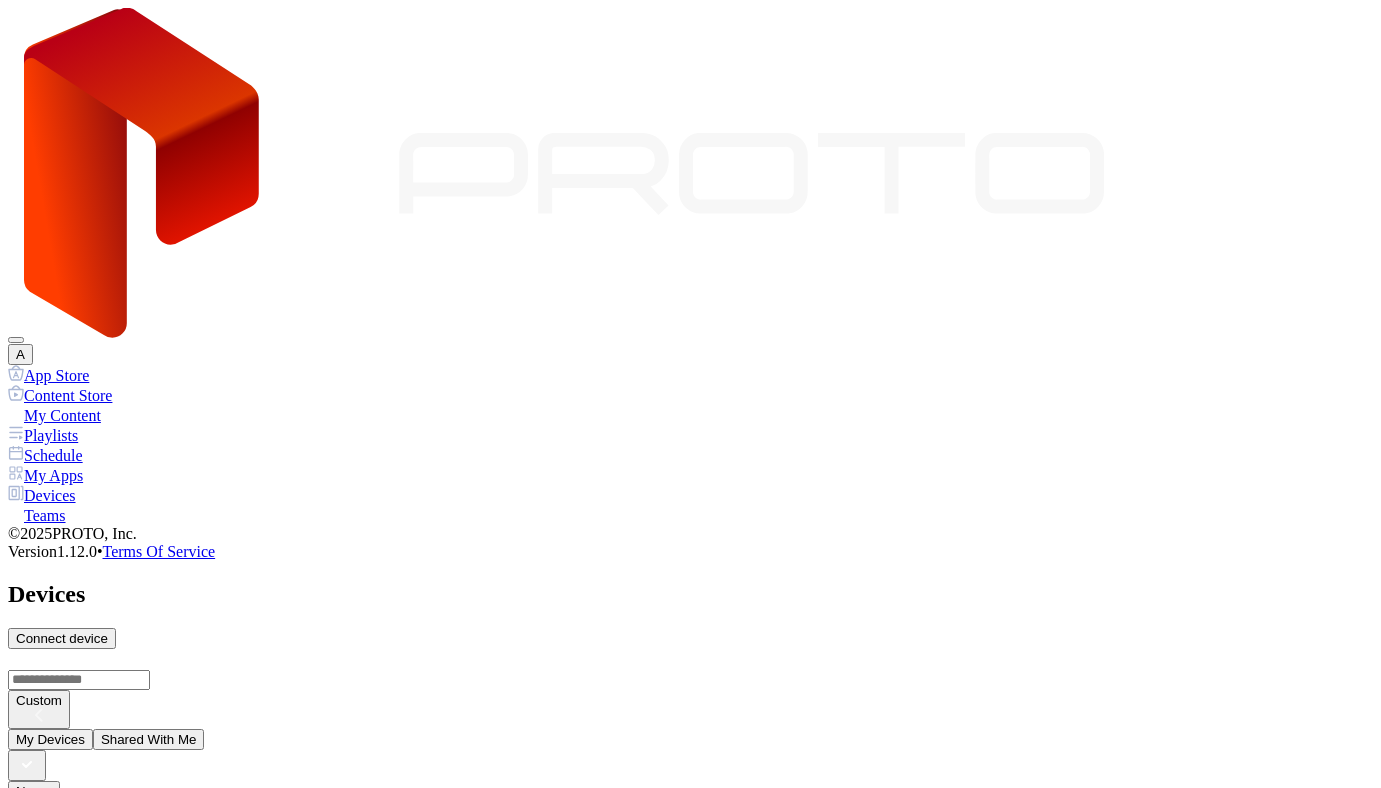 click on "Connect device" at bounding box center (62, 638) 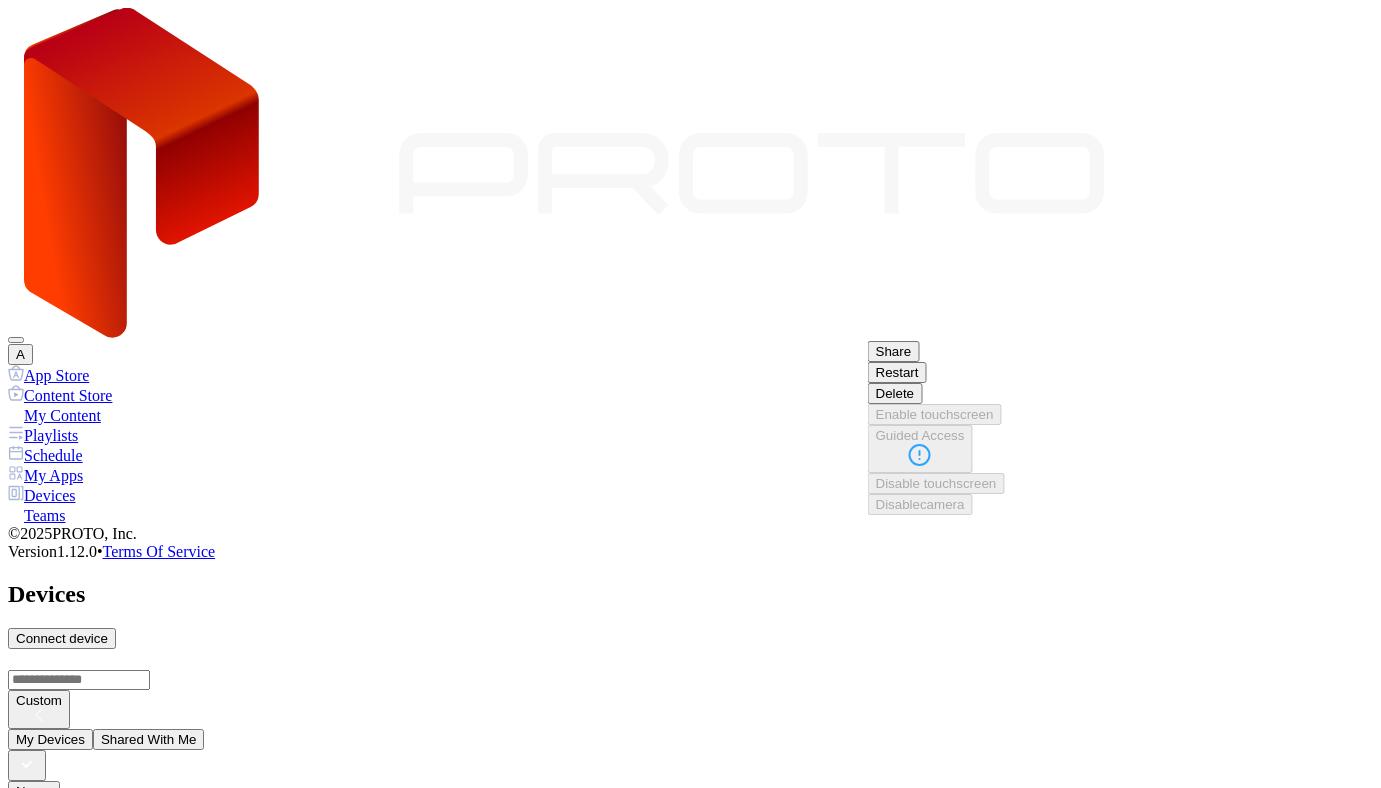 scroll, scrollTop: 81, scrollLeft: 0, axis: vertical 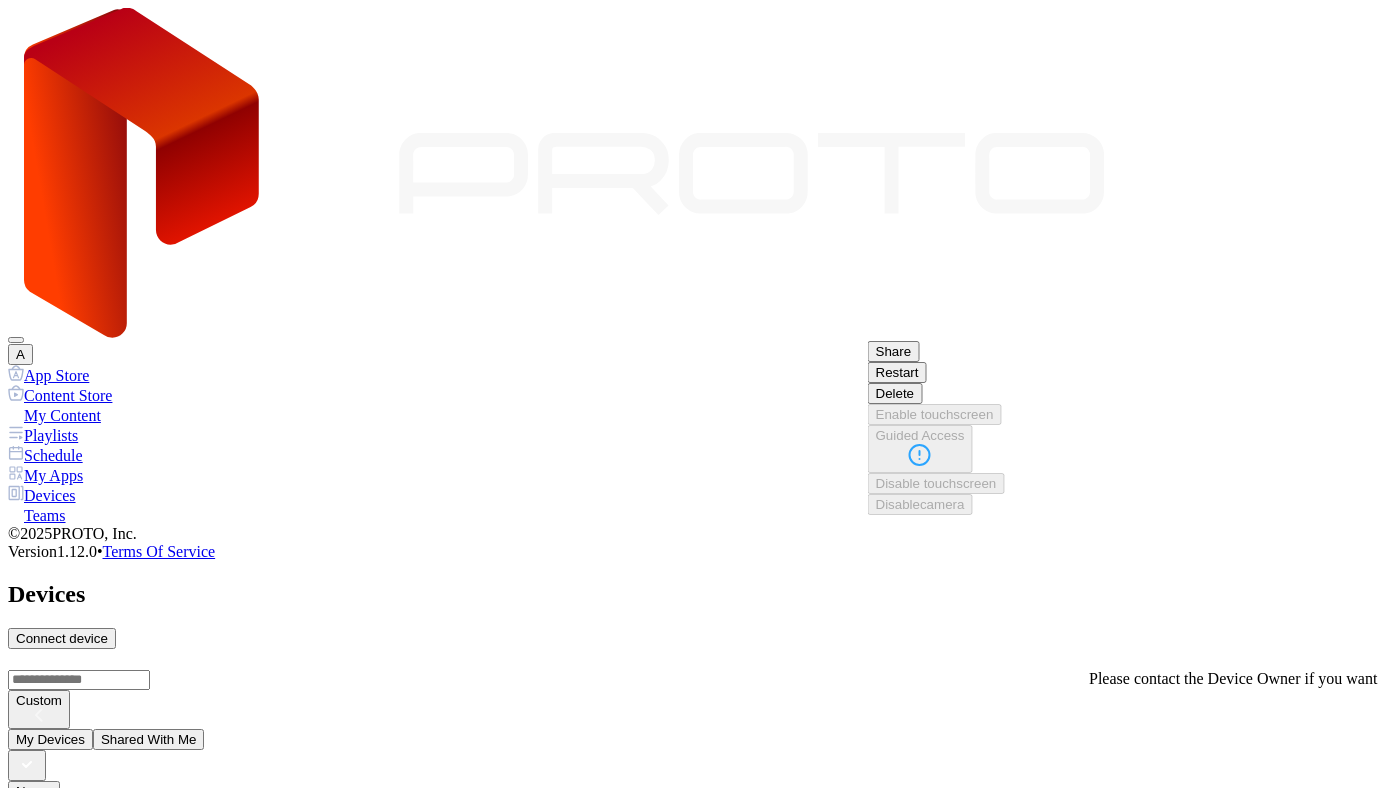 type 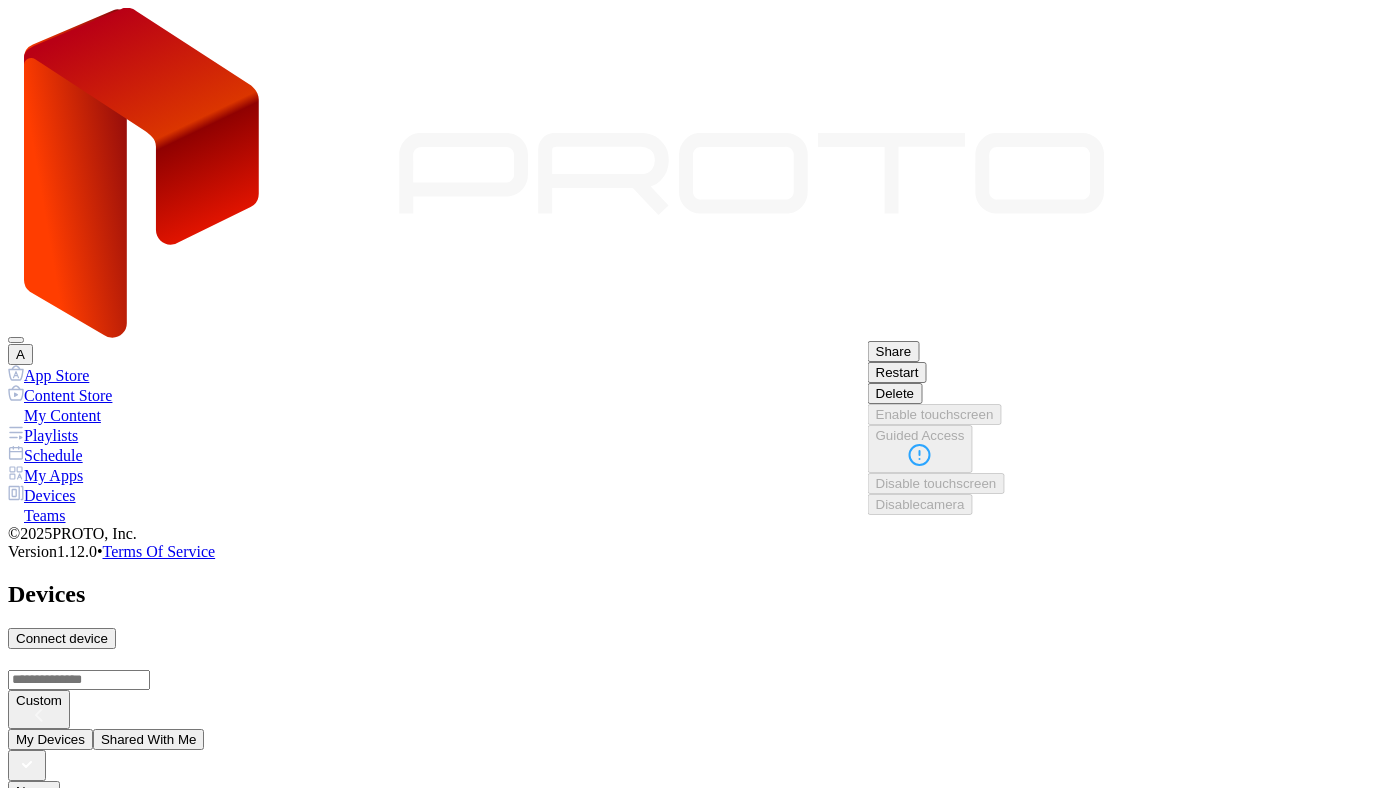 scroll, scrollTop: 0, scrollLeft: 0, axis: both 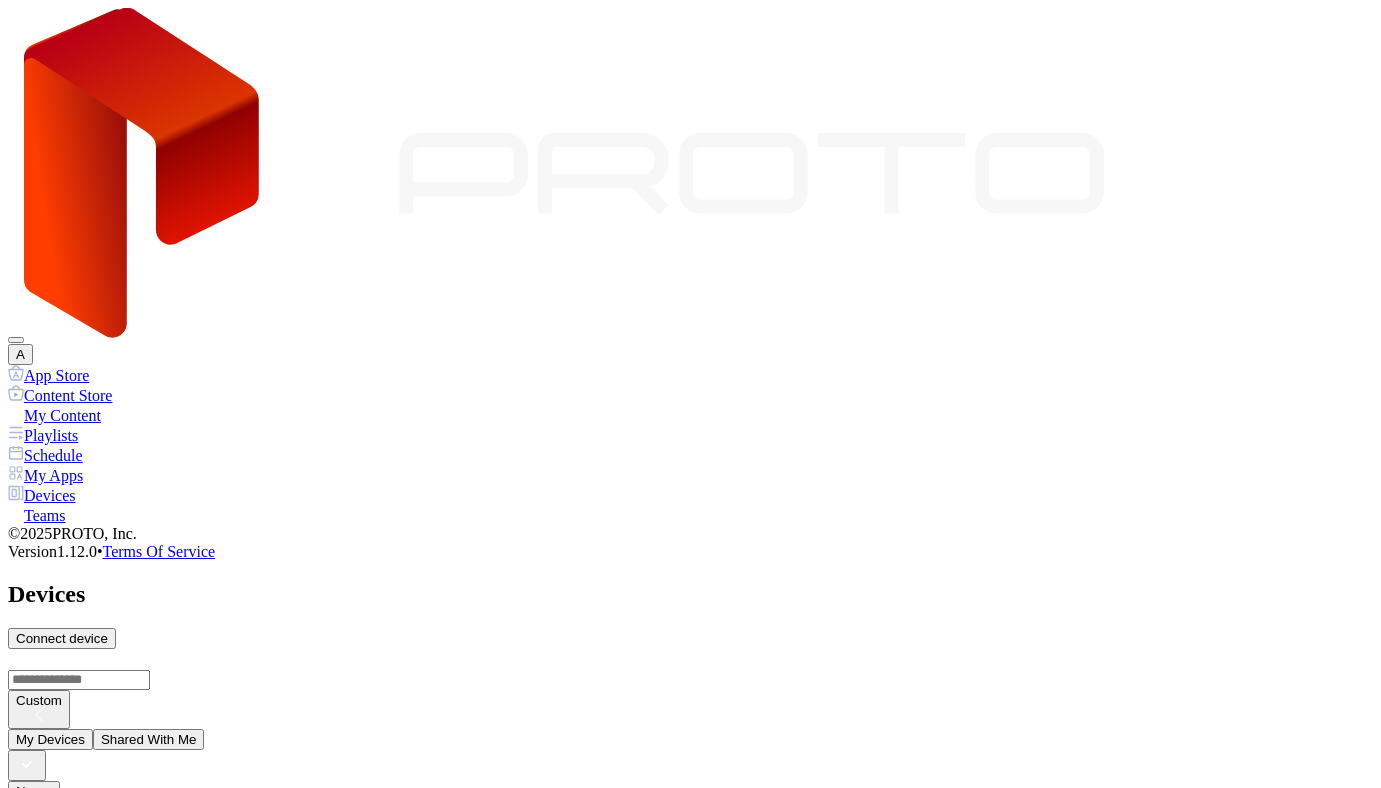 click at bounding box center (18, 1229) 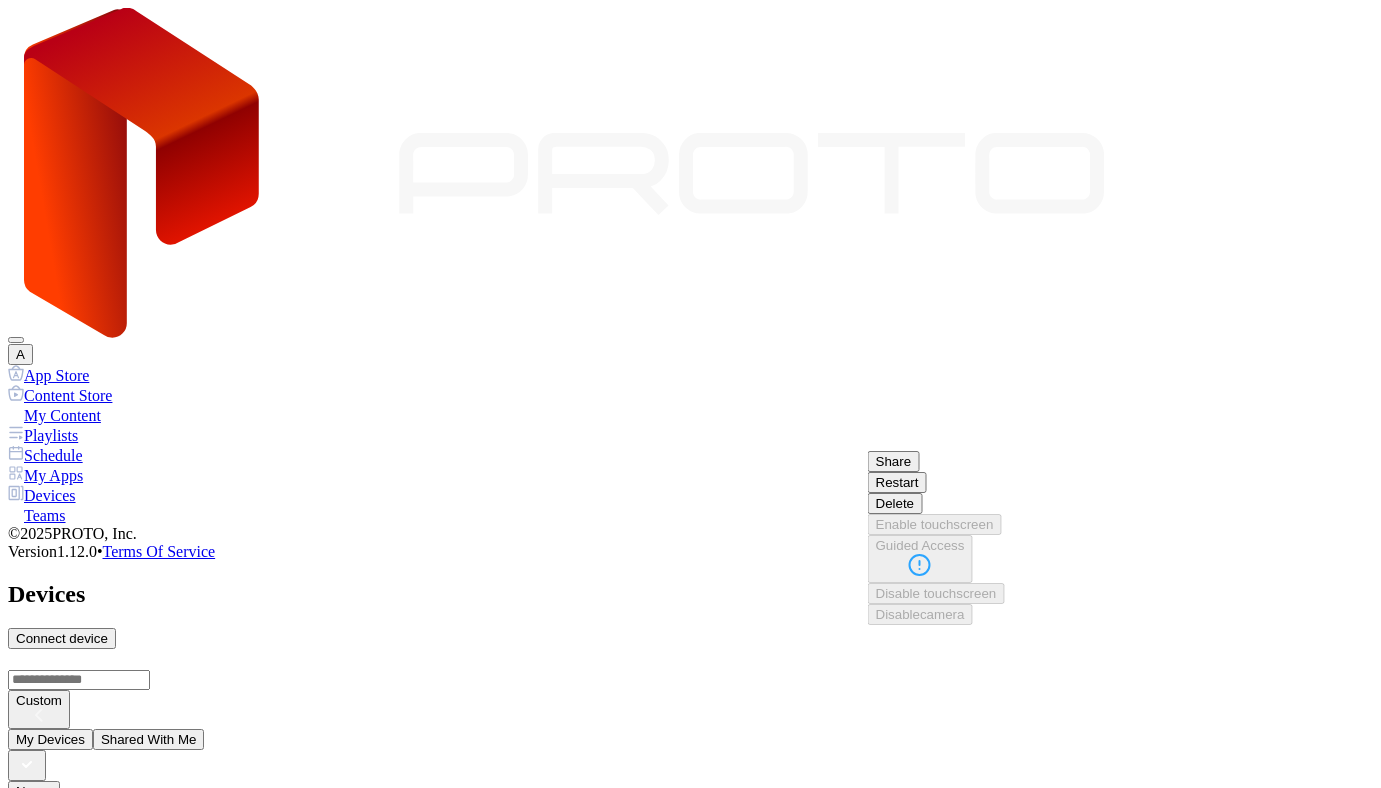 scroll, scrollTop: 191, scrollLeft: 0, axis: vertical 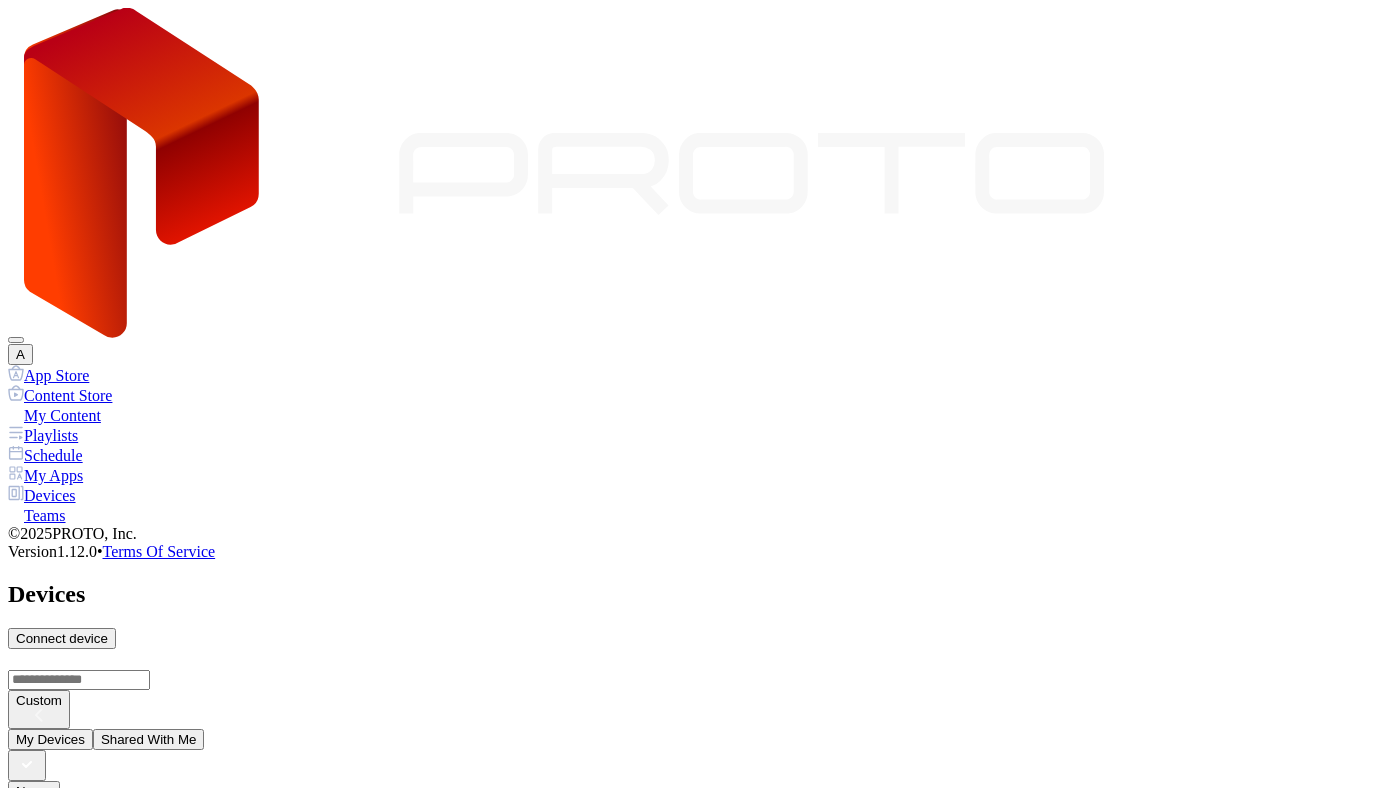click on "Name Last Seen ANDRII YAVORSKYI's Proto M2 SID:  00E04C7110E9 Online Jul 30, 2025 at 5:18 PM ANDRII YAVORSKYI's Proto M SID:  BTTN226008VY Online Jul 30, 2025 at 5:17 PM" at bounding box center [690, 998] 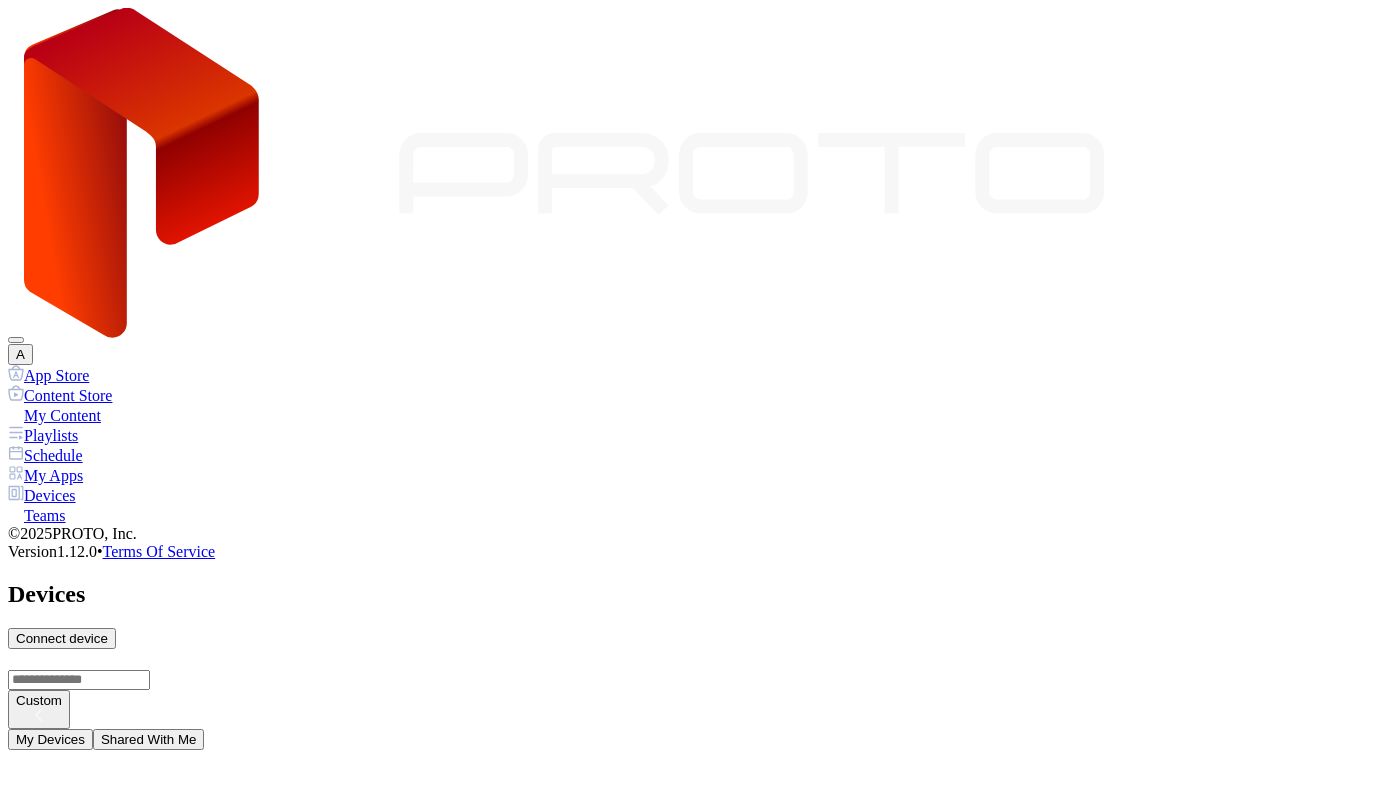 scroll, scrollTop: 0, scrollLeft: 0, axis: both 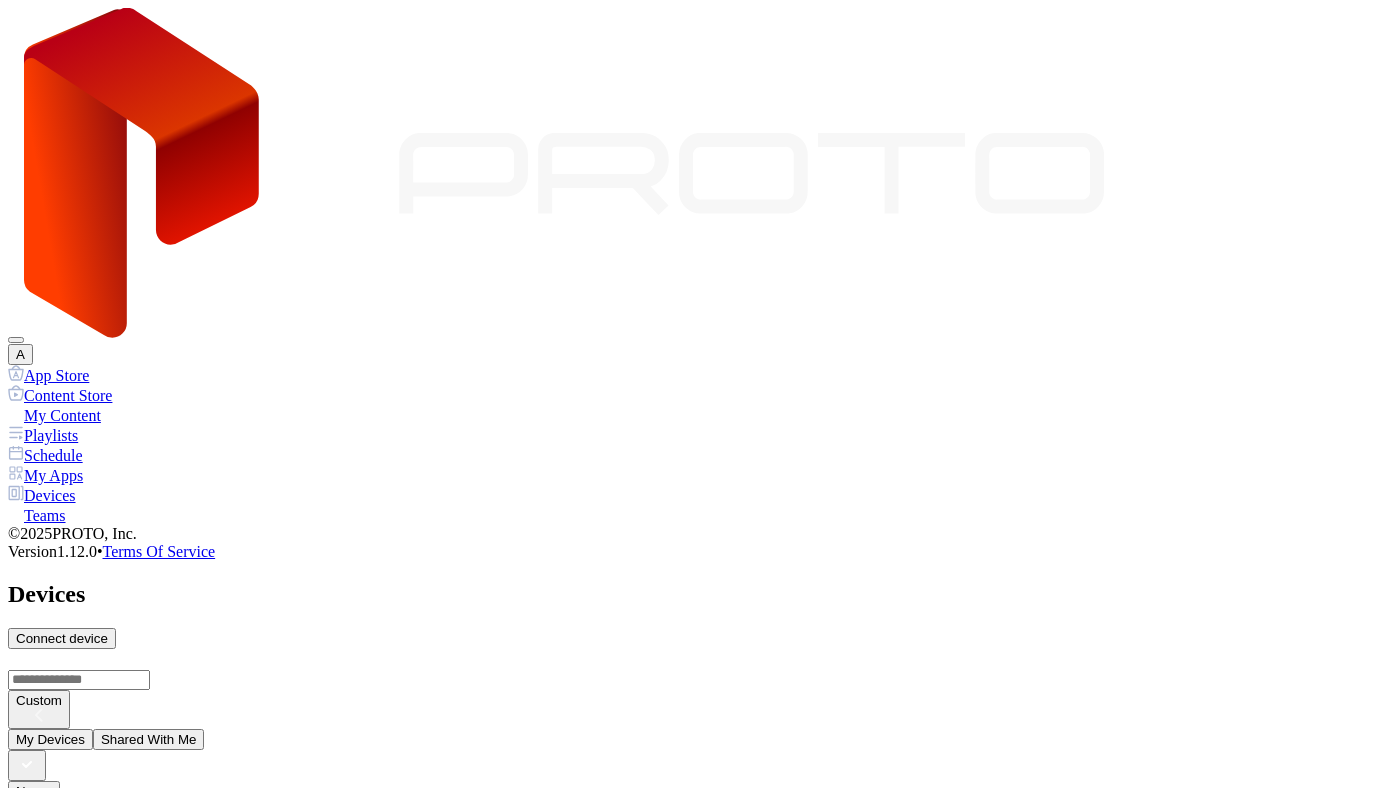 click at bounding box center (18, 1229) 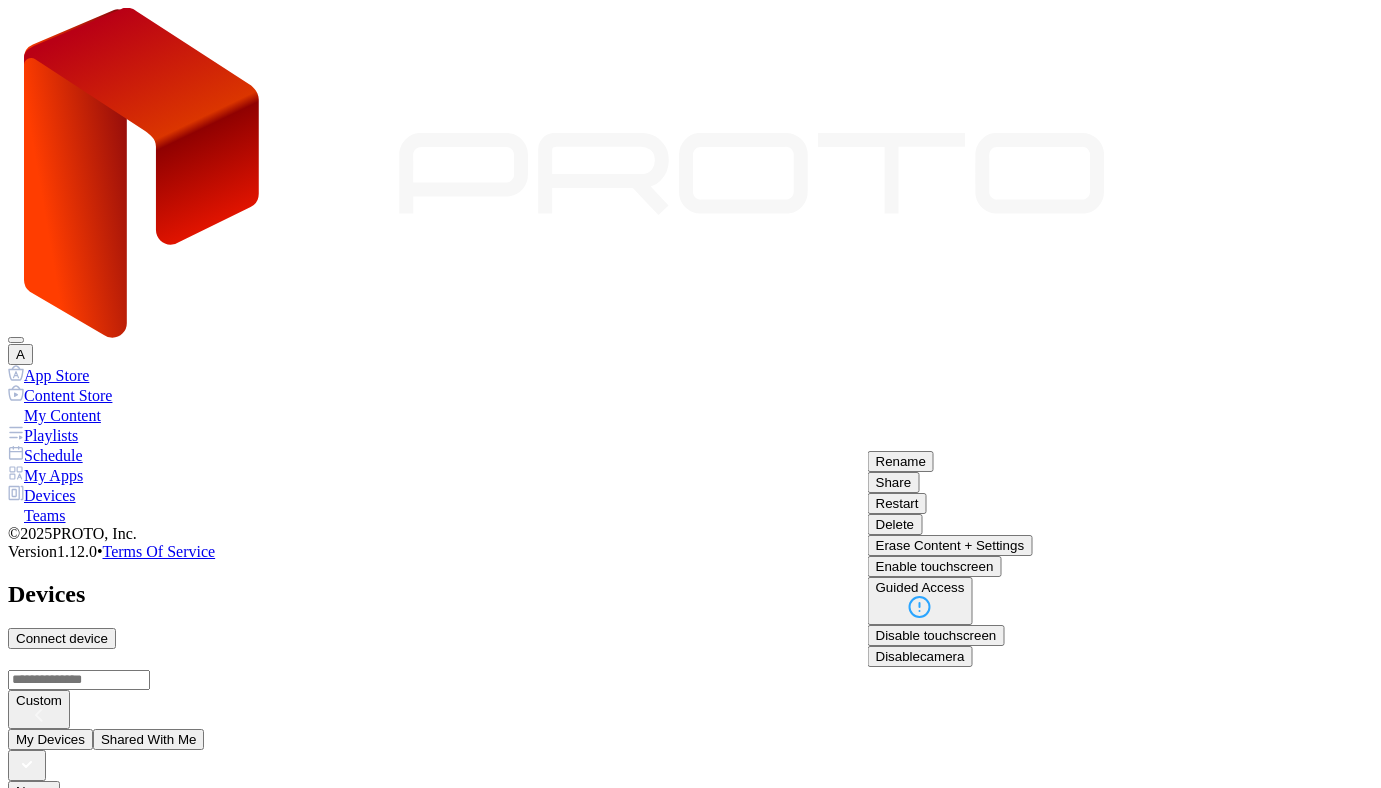 scroll, scrollTop: 319, scrollLeft: 0, axis: vertical 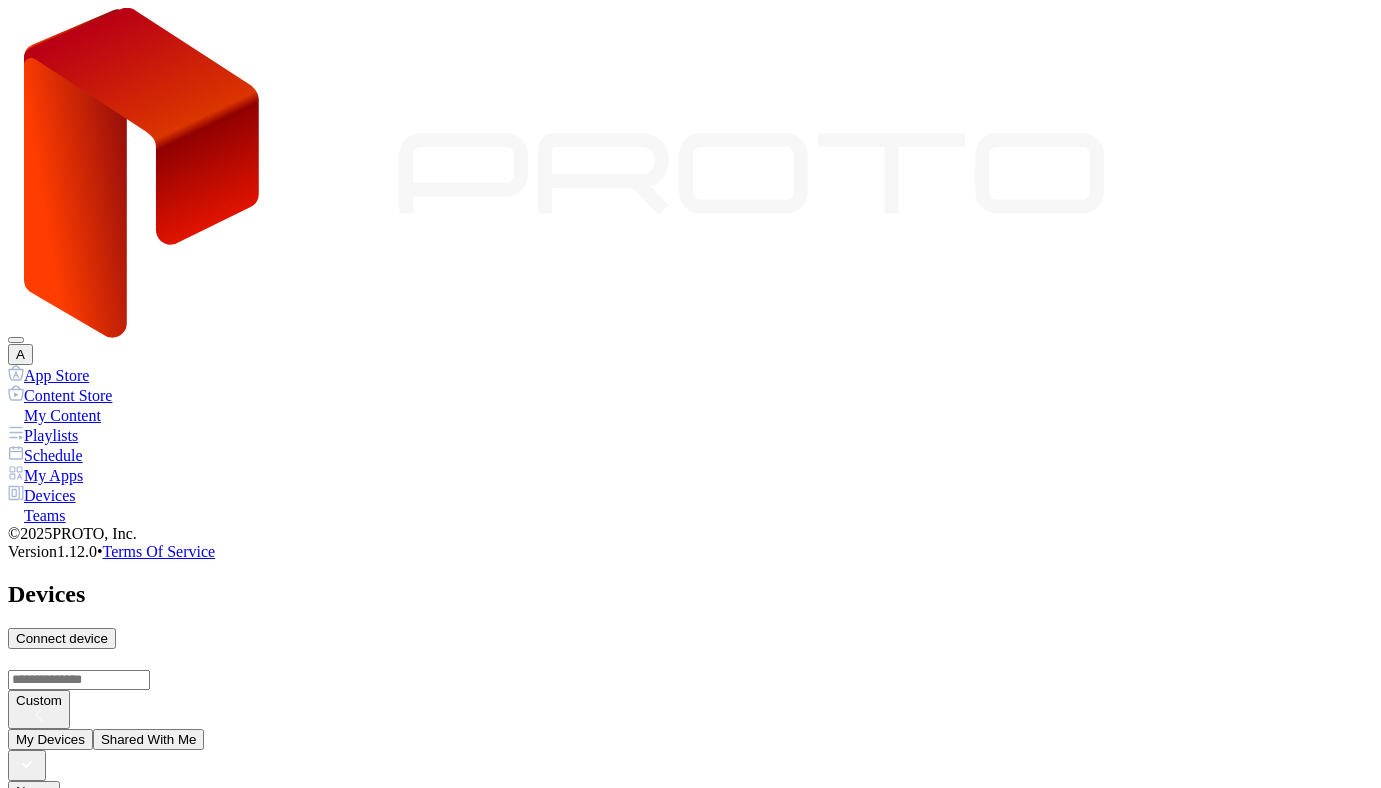 click on "Delete" at bounding box center (93, 1381) 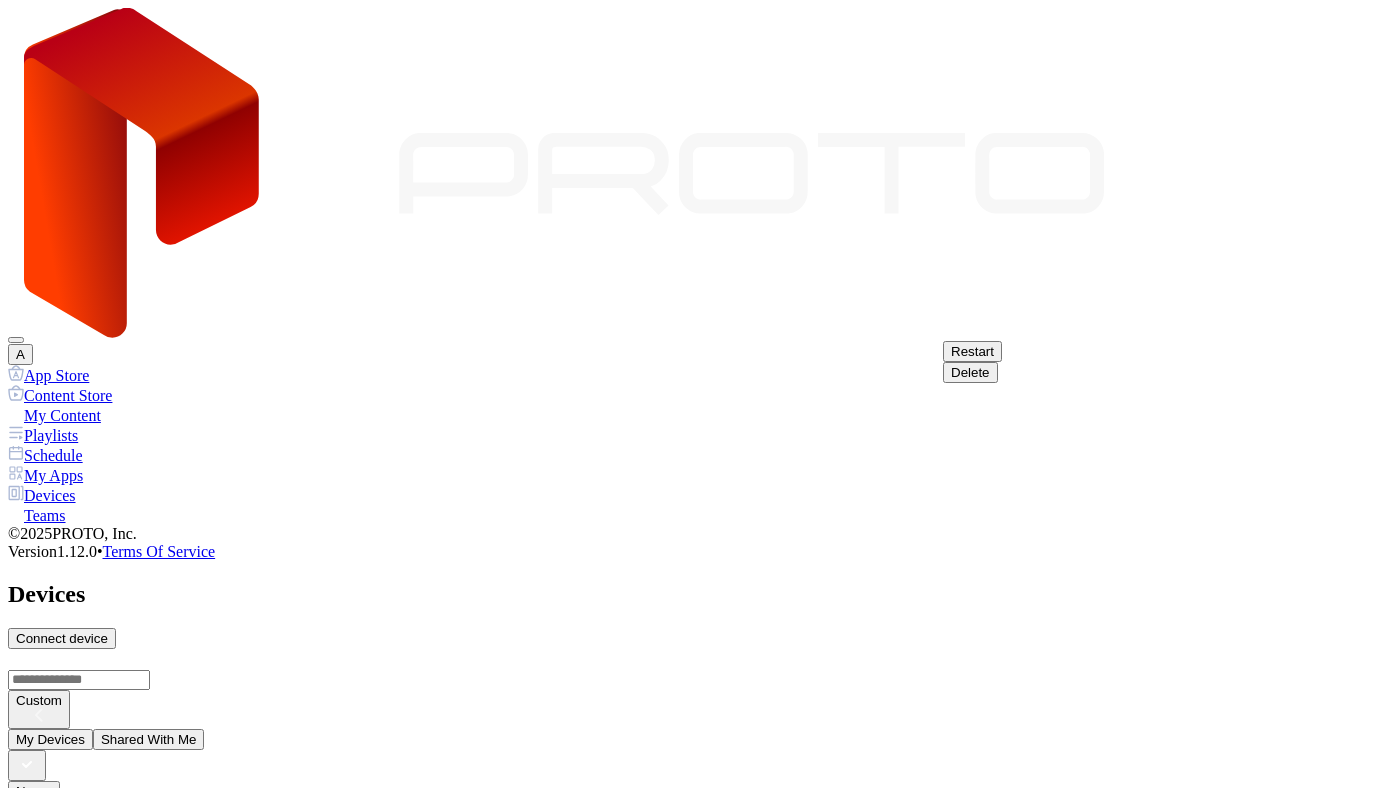 click at bounding box center [18, 1036] 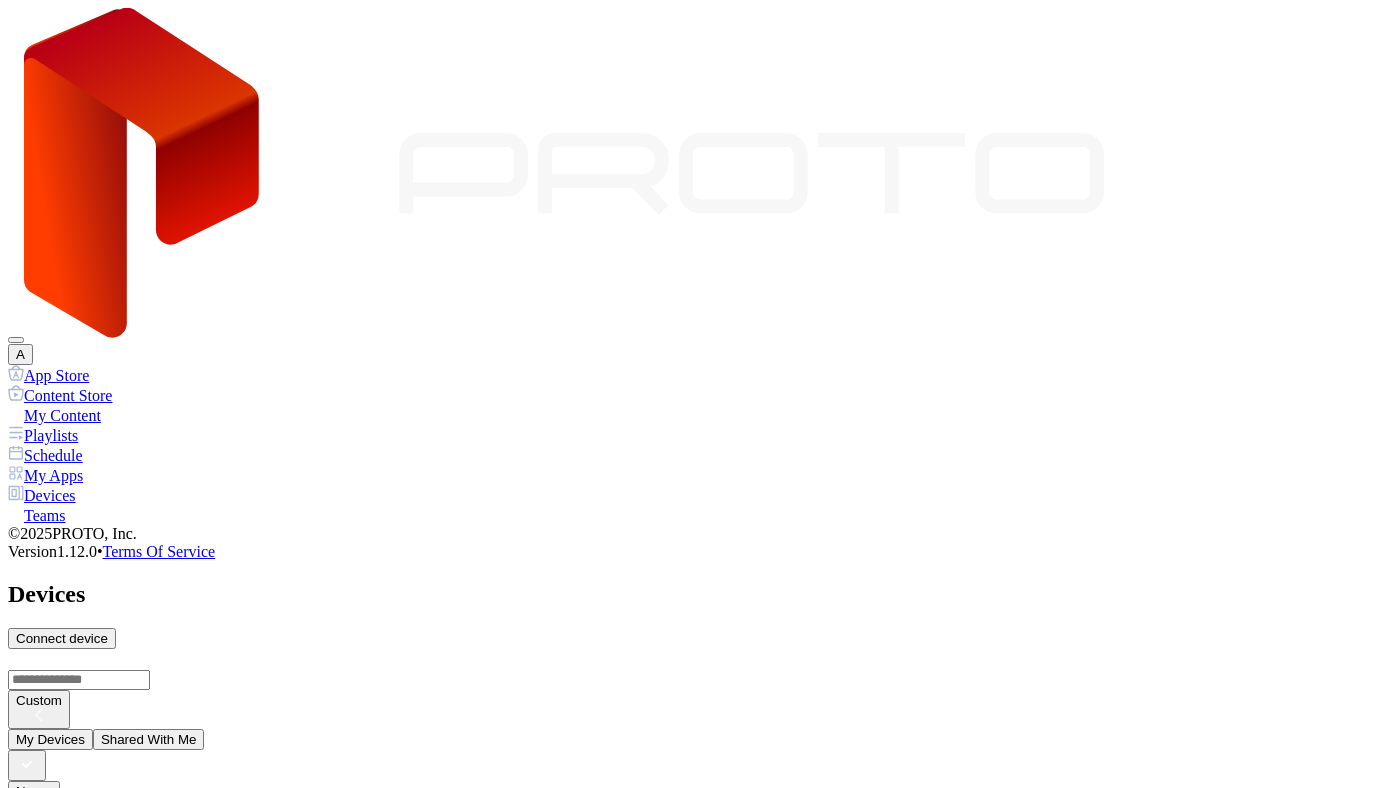 click 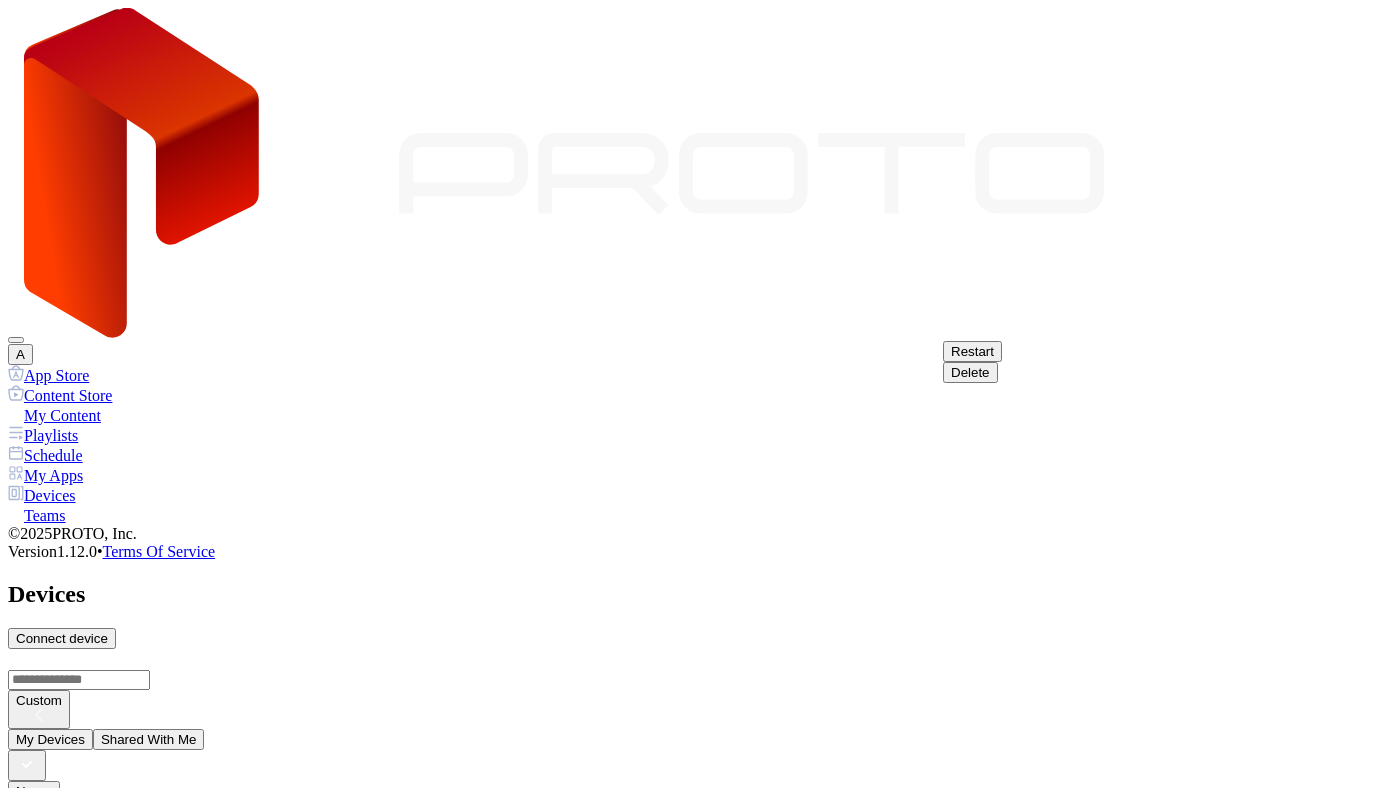 click on "Delete" at bounding box center [970, 372] 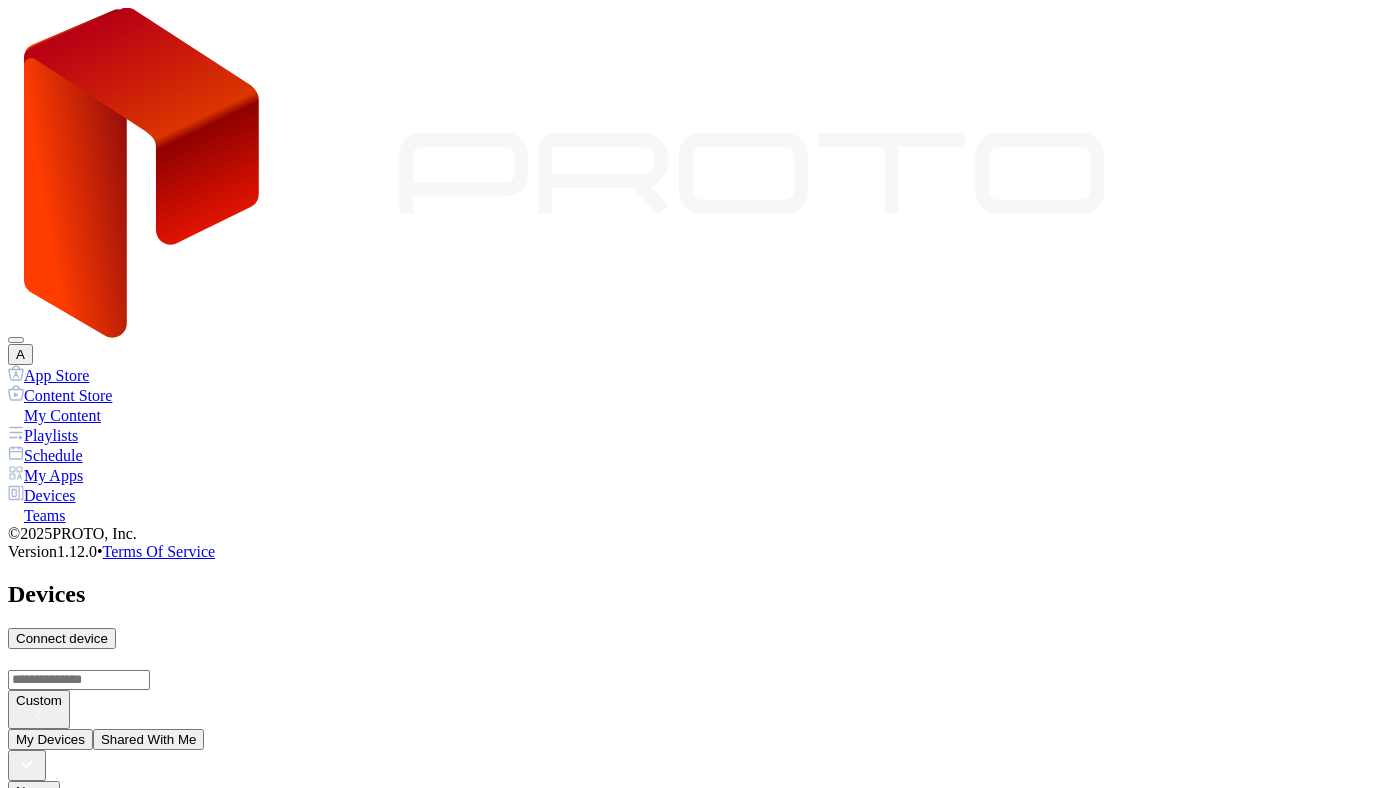 click on "Delete" at bounding box center (93, 1399) 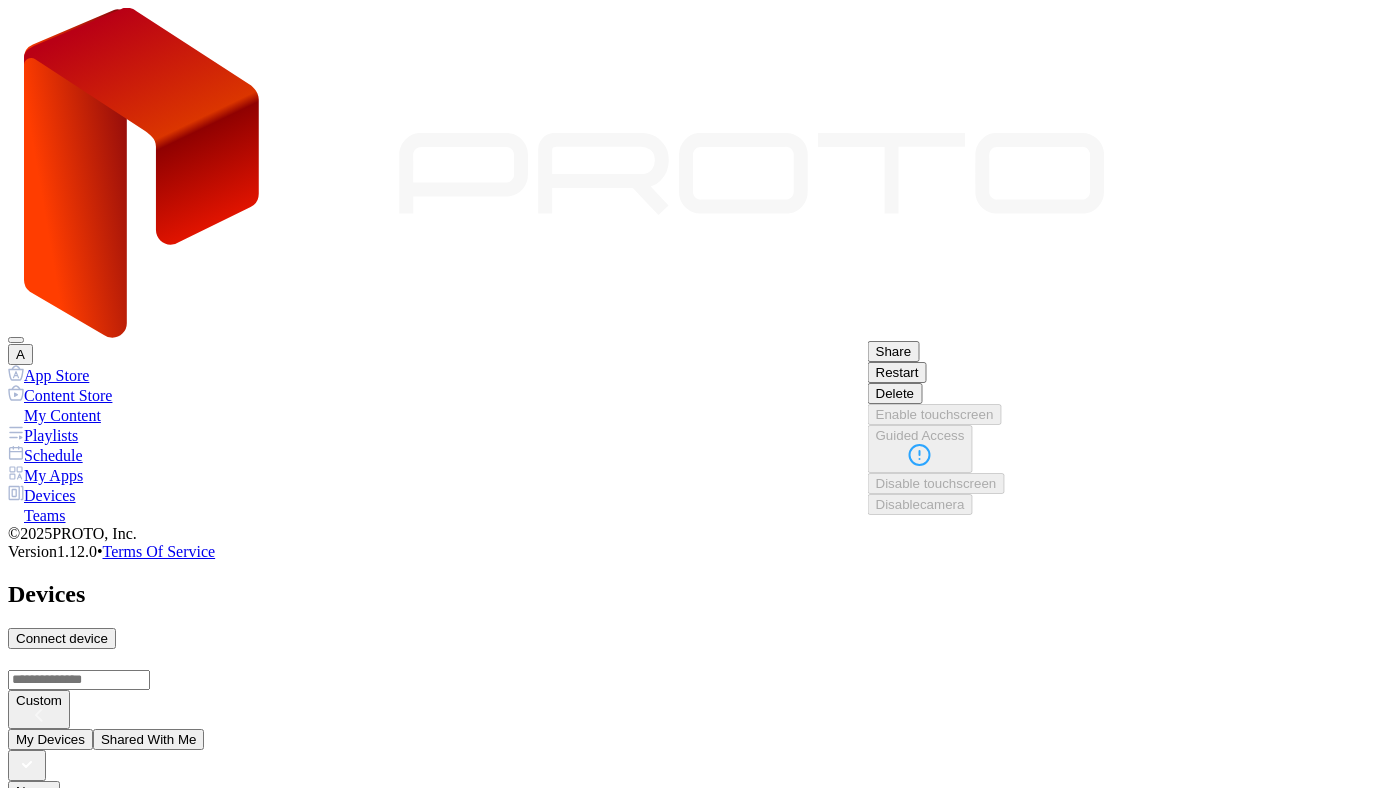 scroll, scrollTop: 81, scrollLeft: 0, axis: vertical 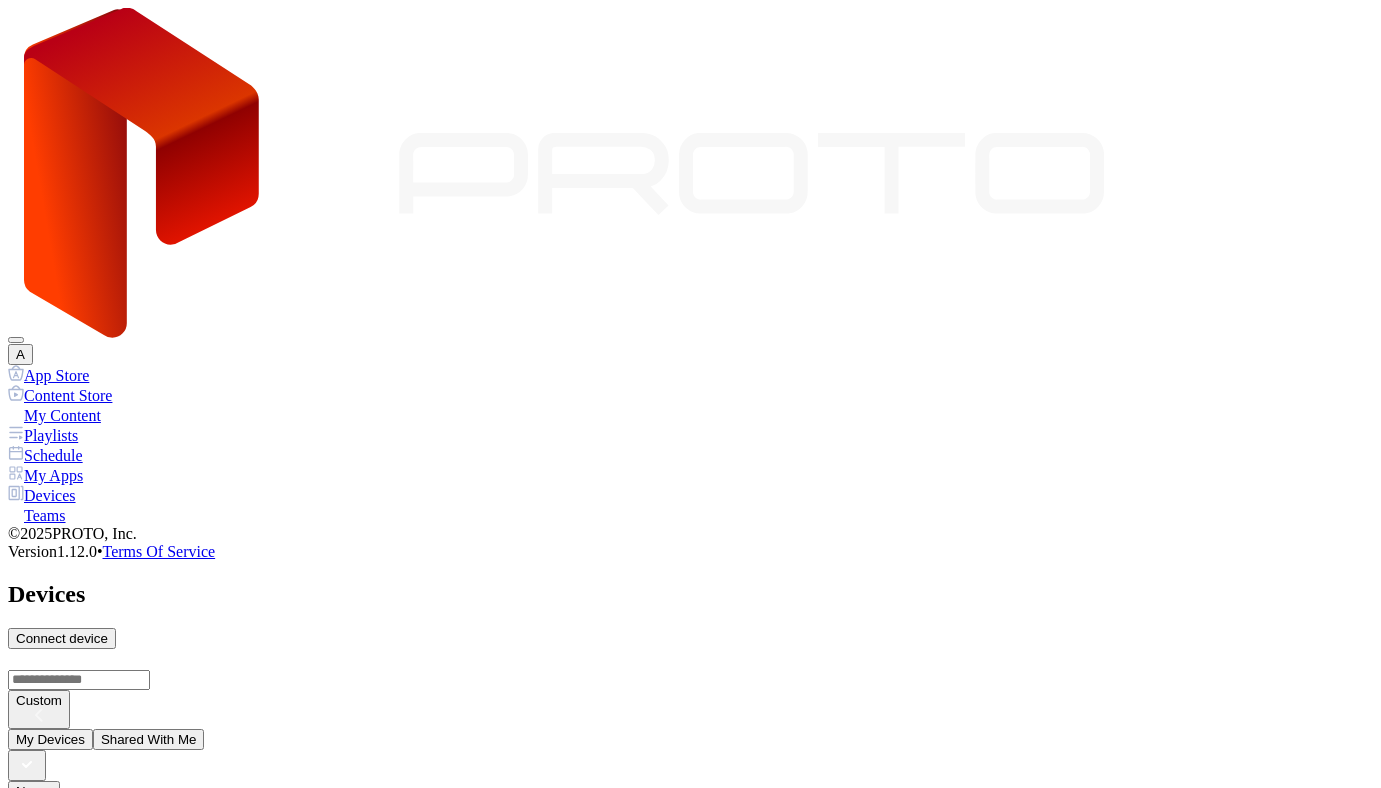 click 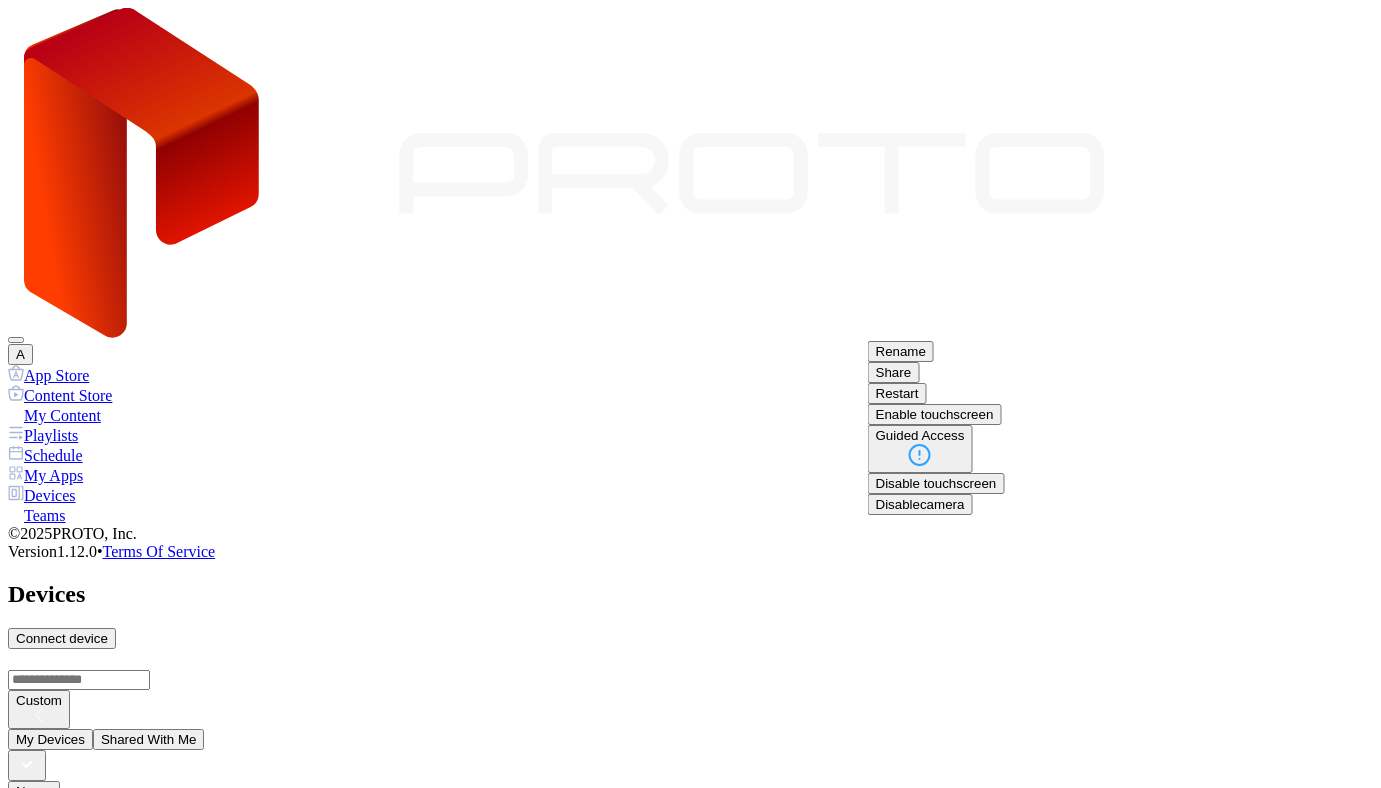 scroll, scrollTop: 81, scrollLeft: 0, axis: vertical 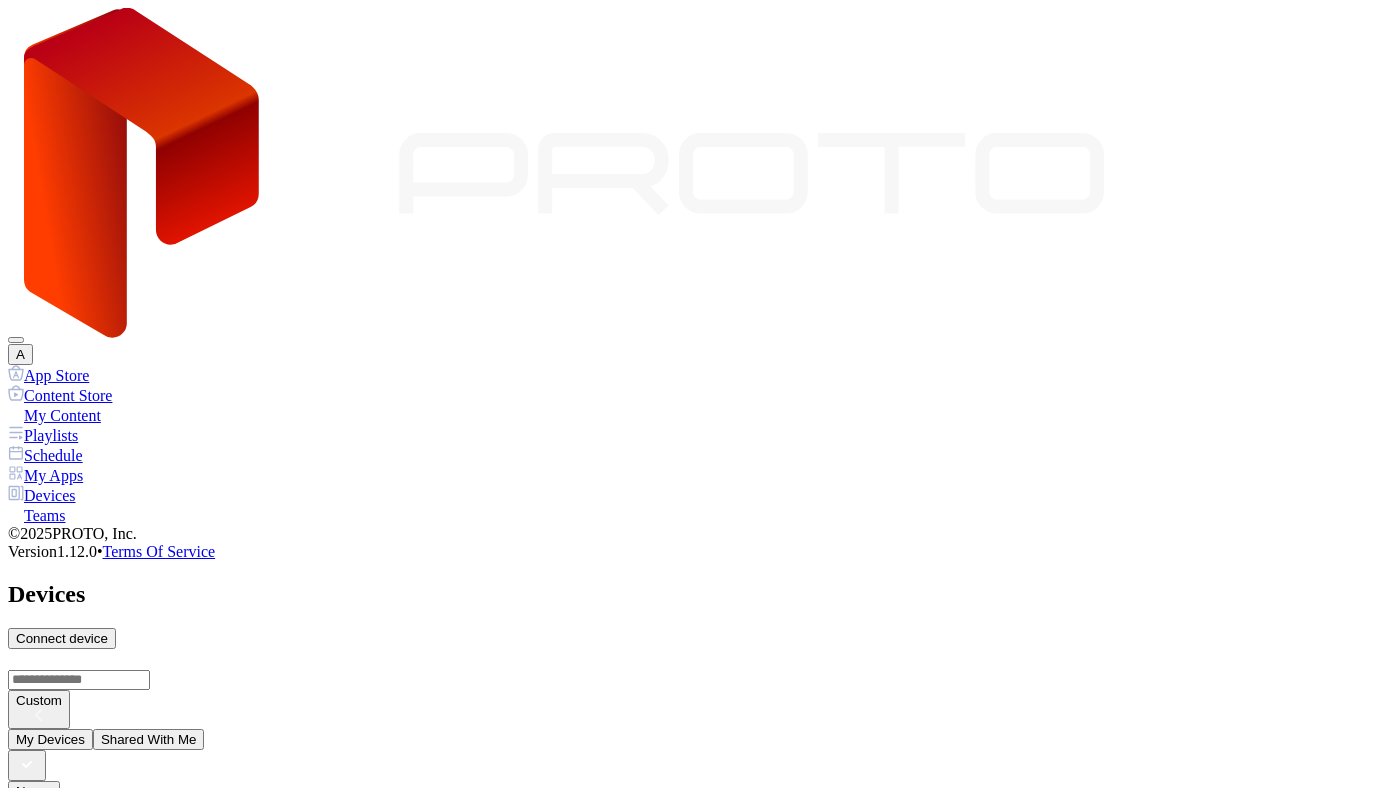 click on "Connect device" at bounding box center (62, 638) 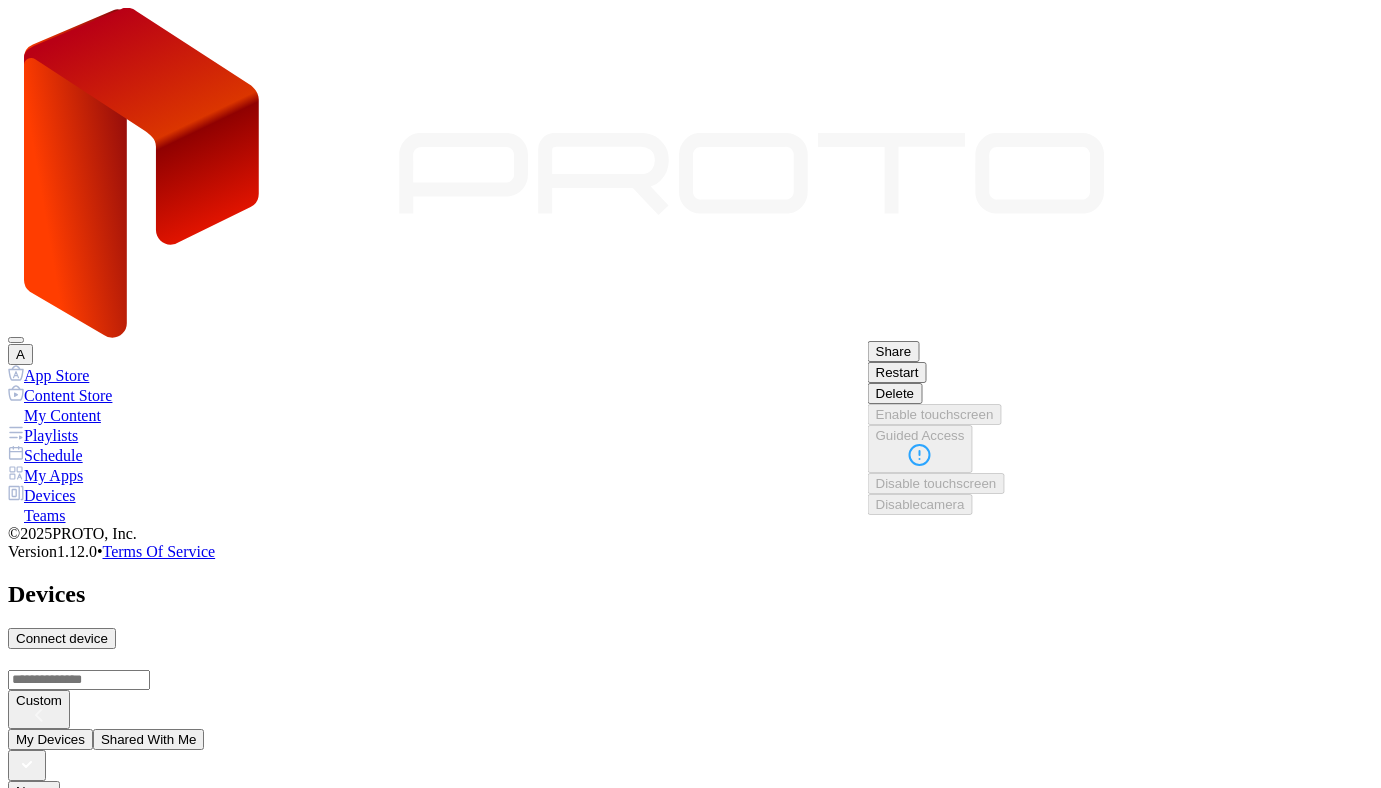 scroll, scrollTop: 81, scrollLeft: 0, axis: vertical 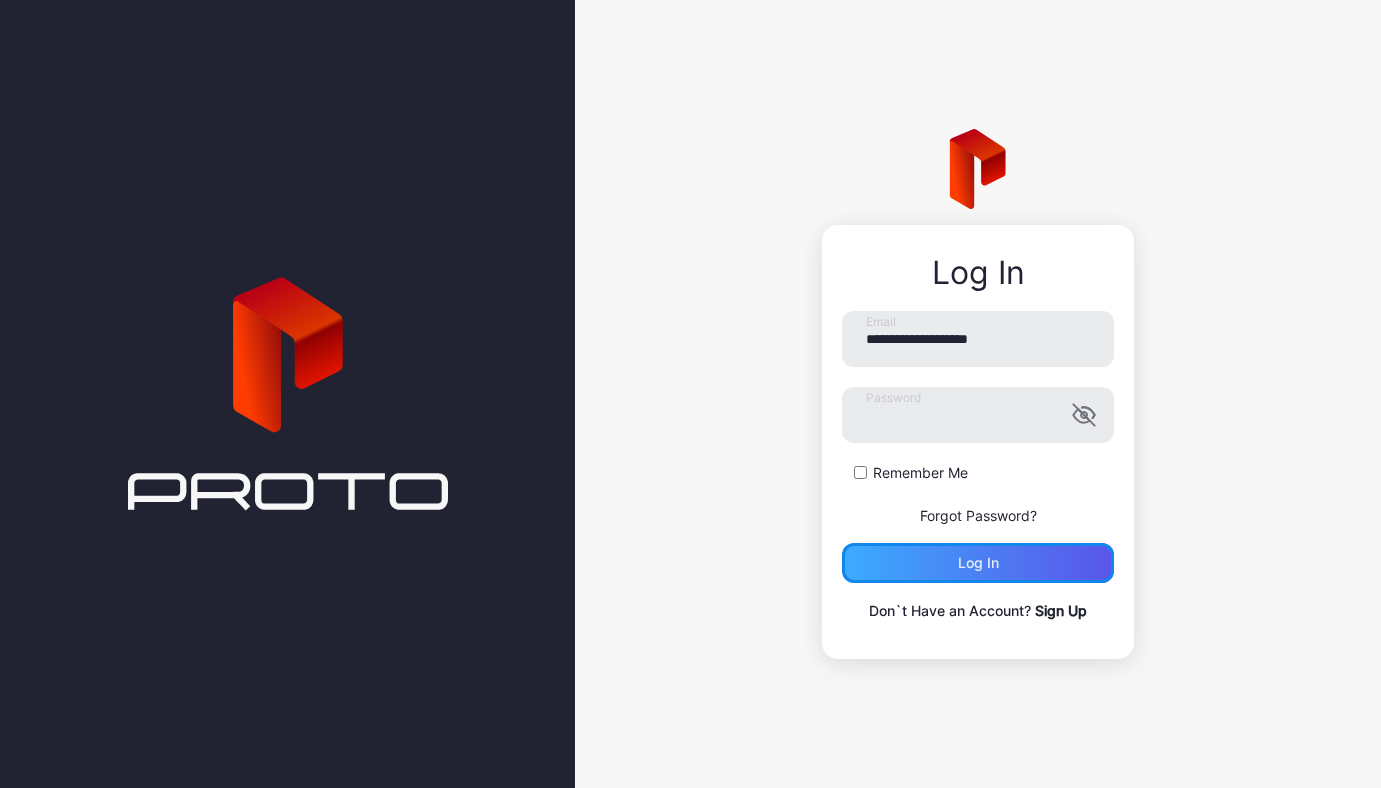click on "Log in" at bounding box center (978, 563) 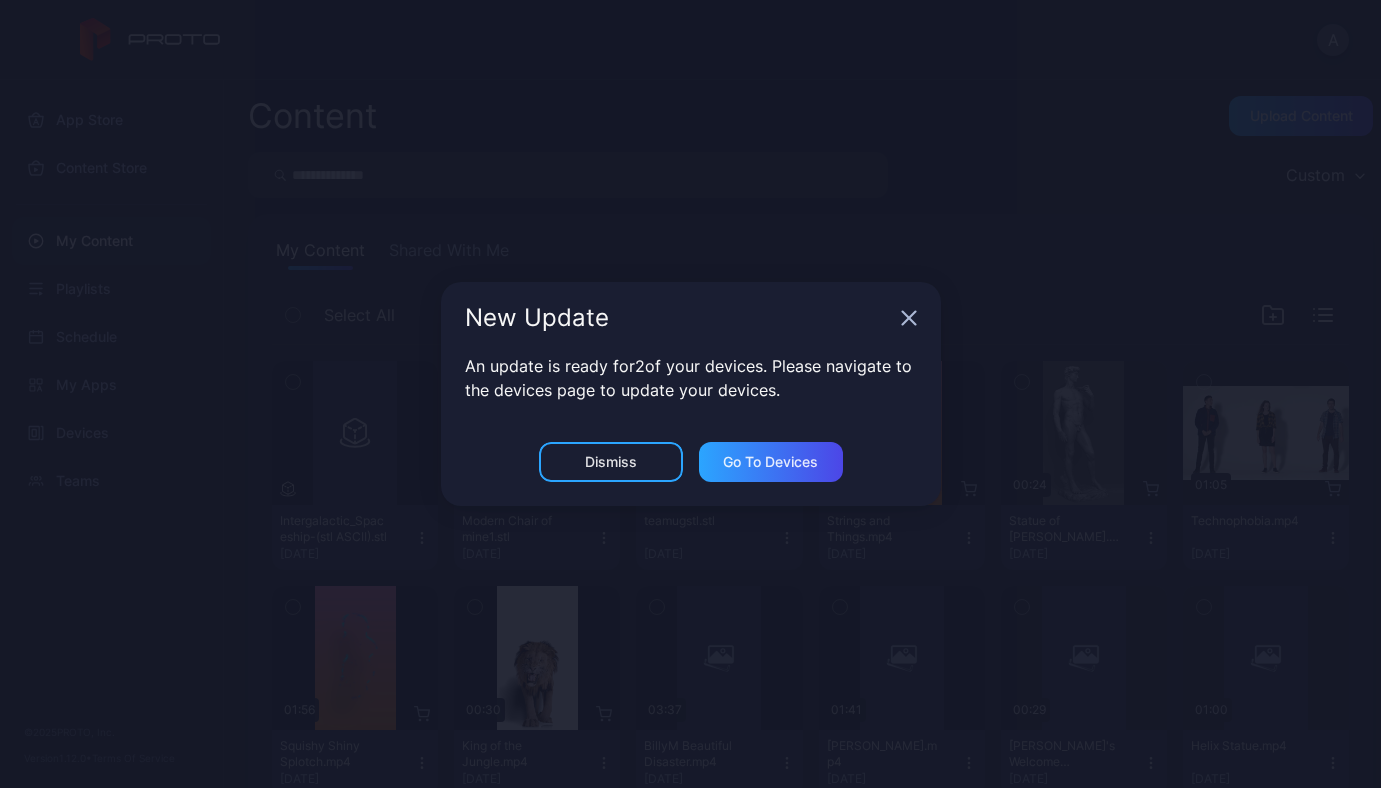click 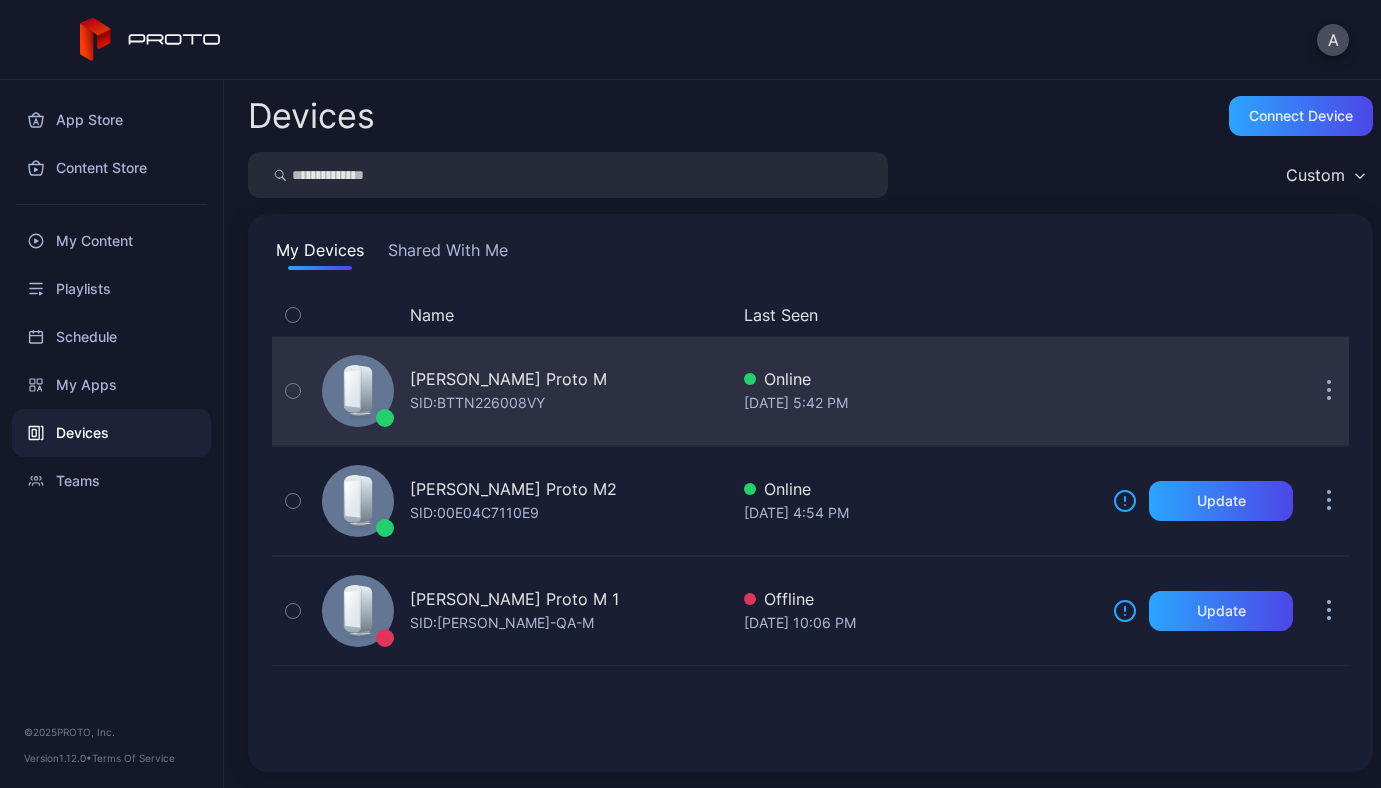 click at bounding box center (1329, 391) 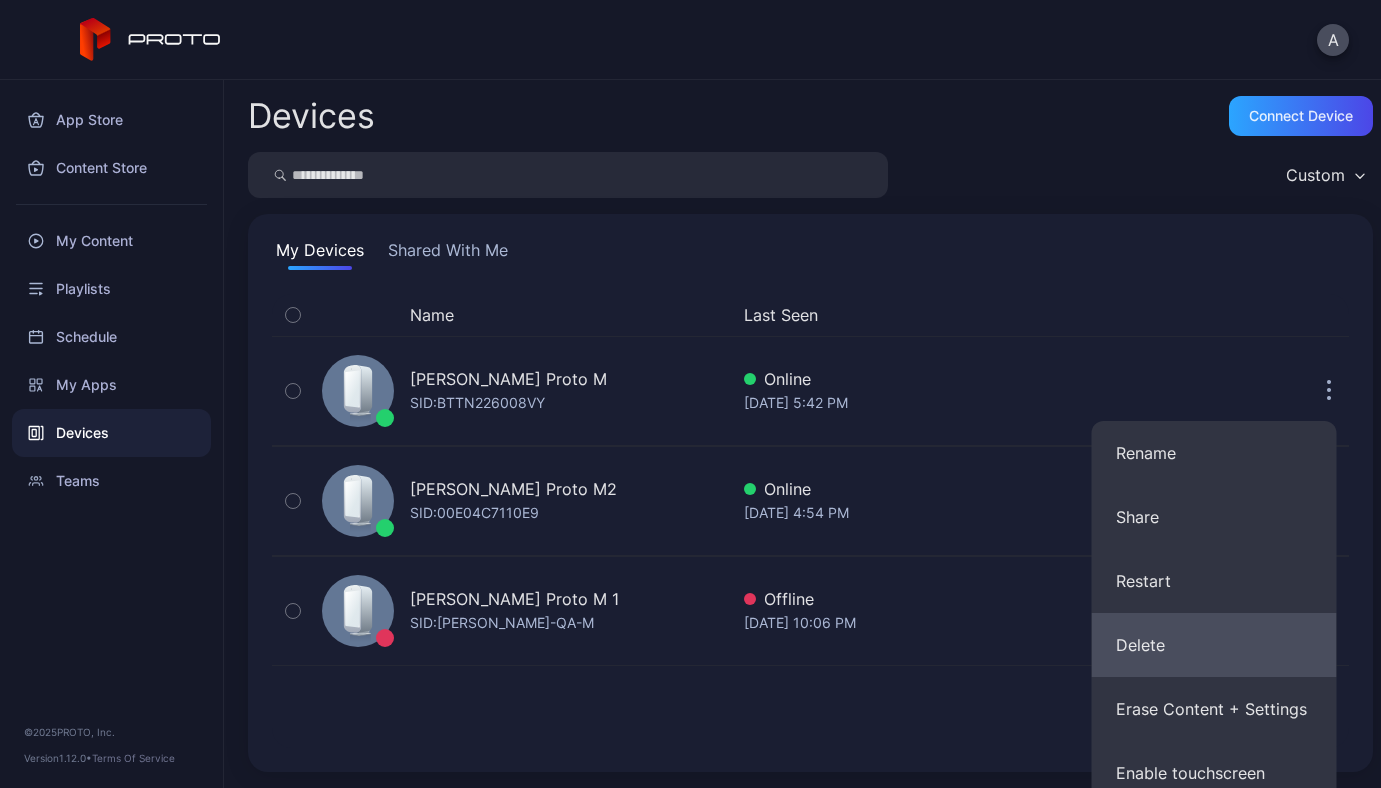 click on "Delete" at bounding box center [1214, 645] 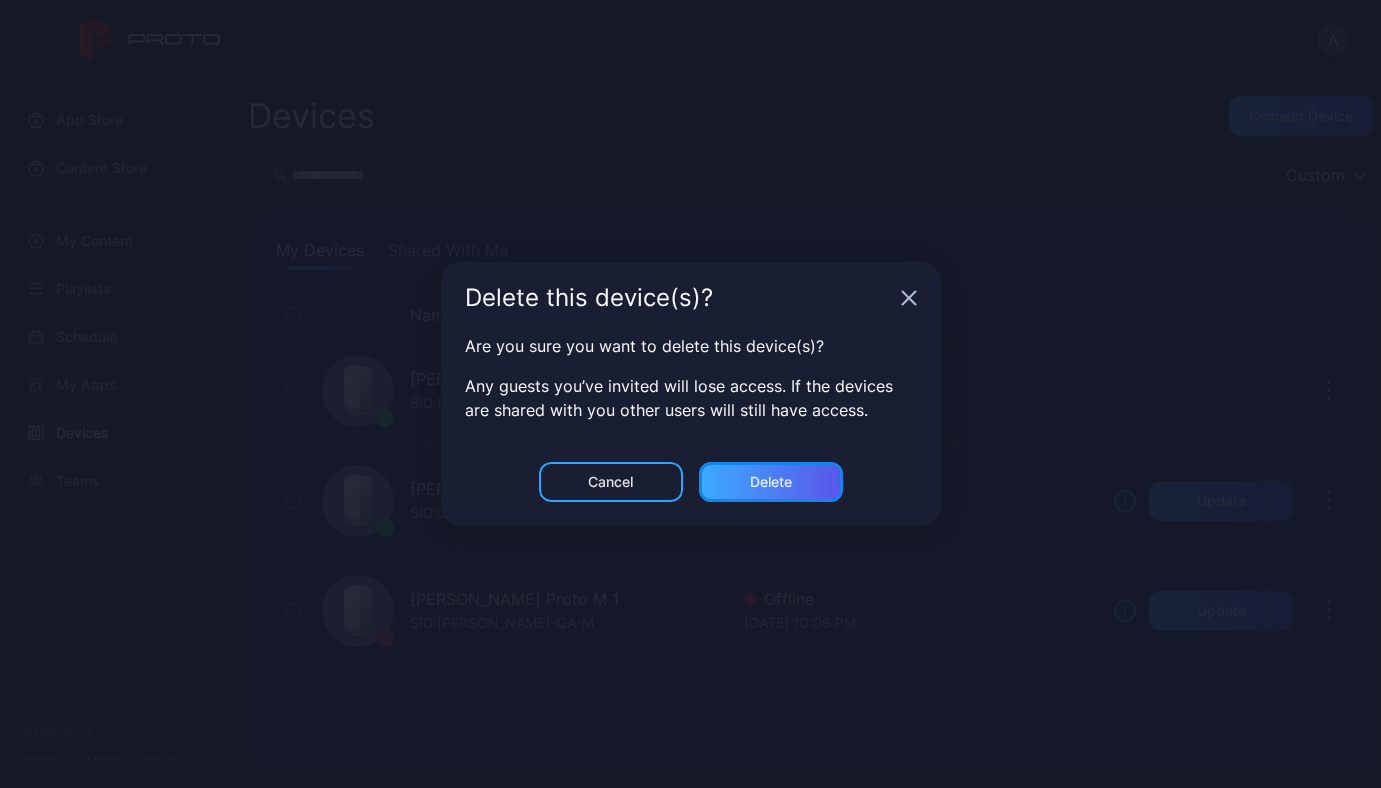 click on "Delete" at bounding box center (771, 482) 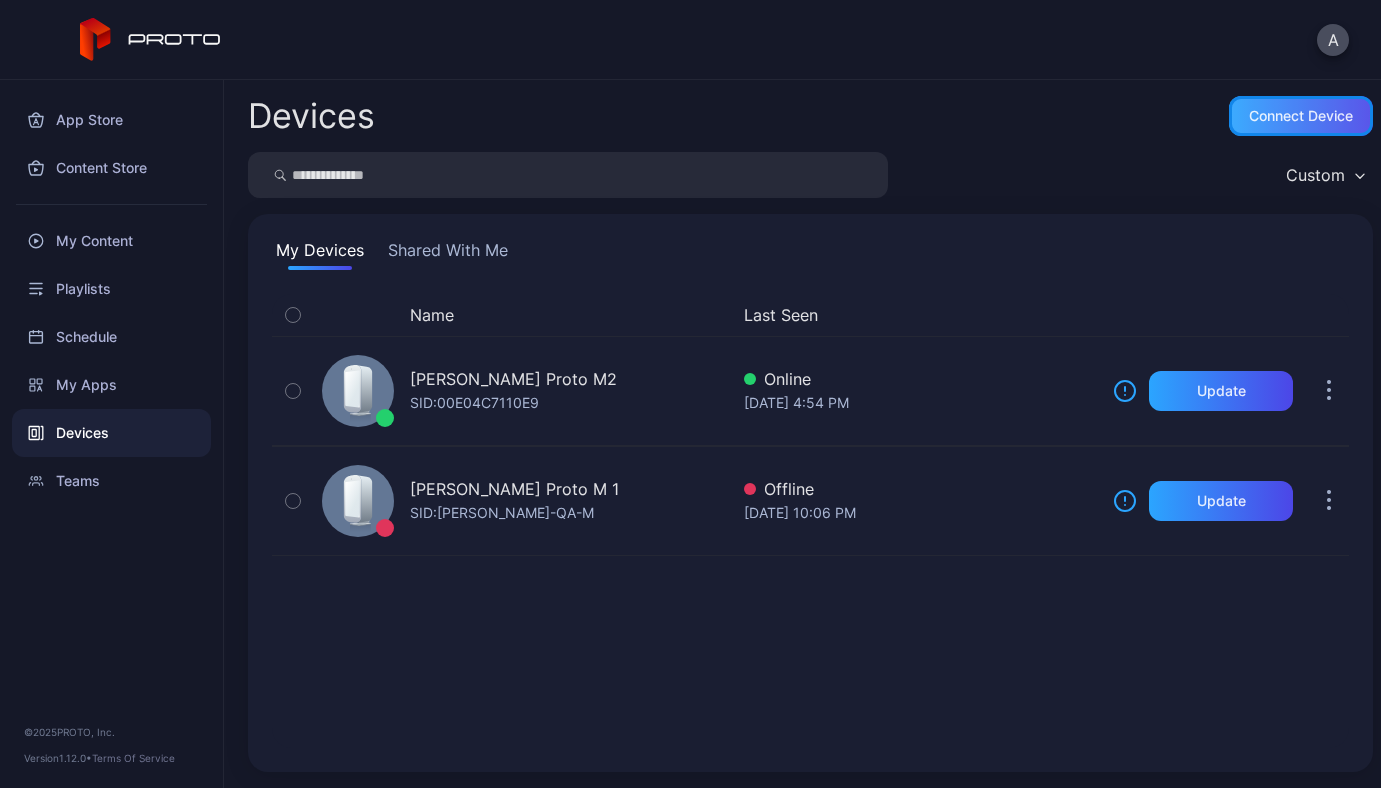 click on "Connect device" at bounding box center [1301, 116] 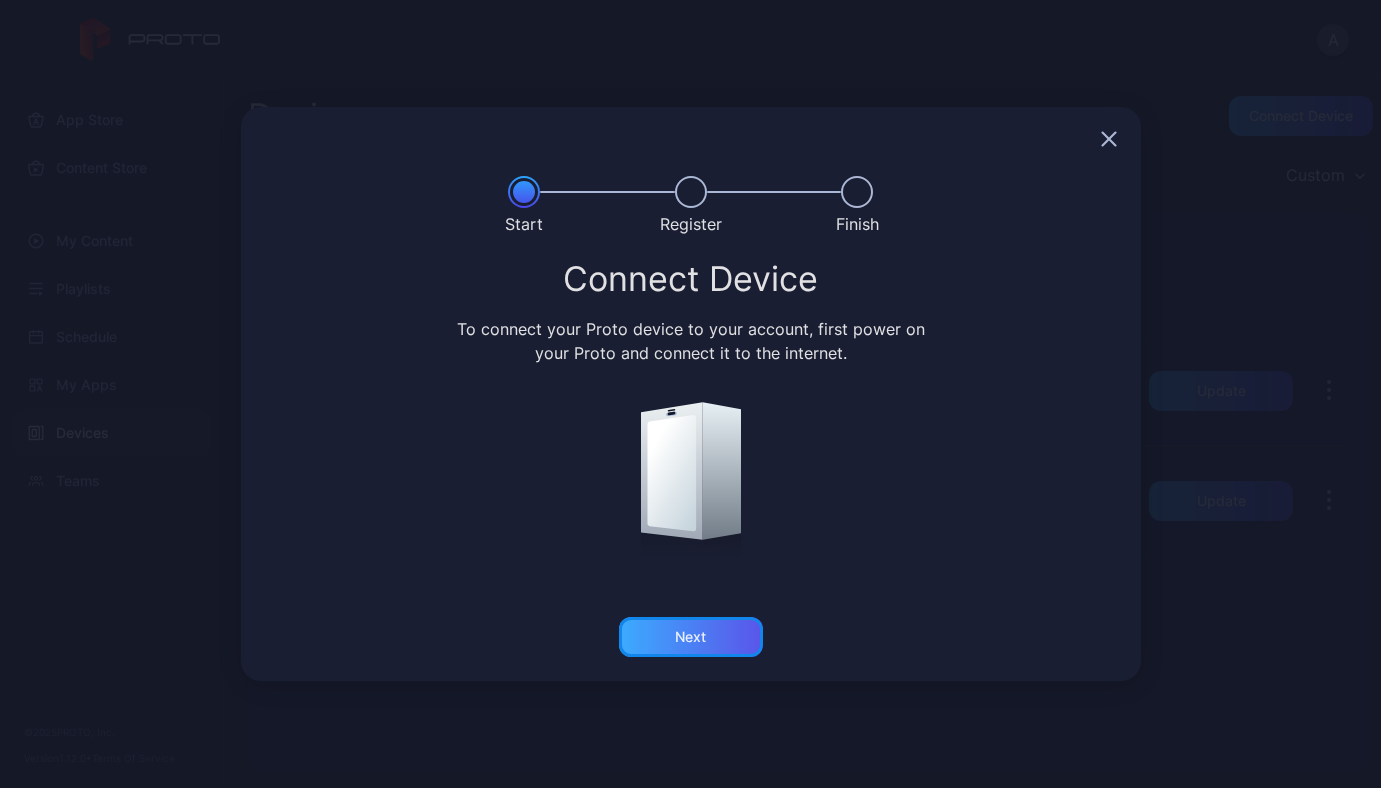 click on "Next" at bounding box center [691, 637] 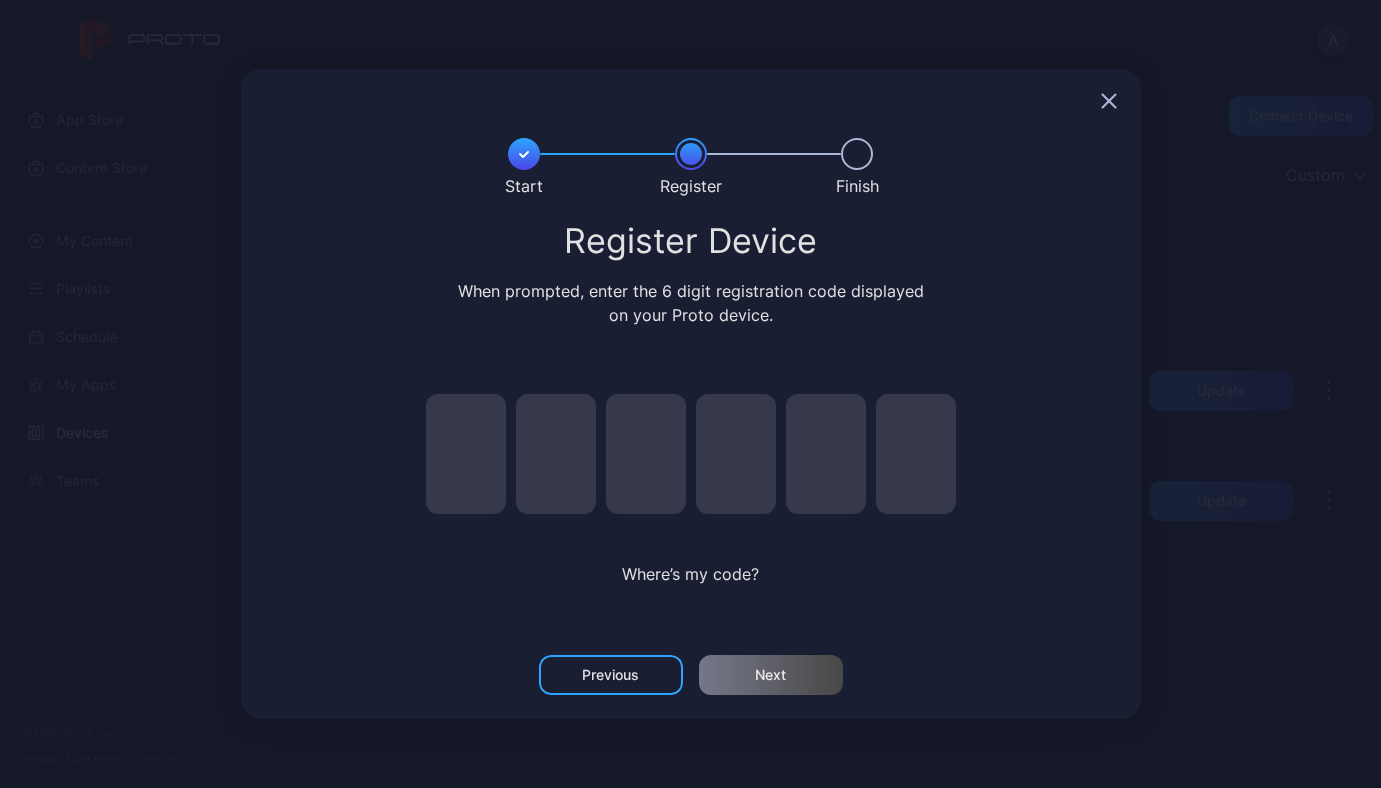 click at bounding box center (466, 454) 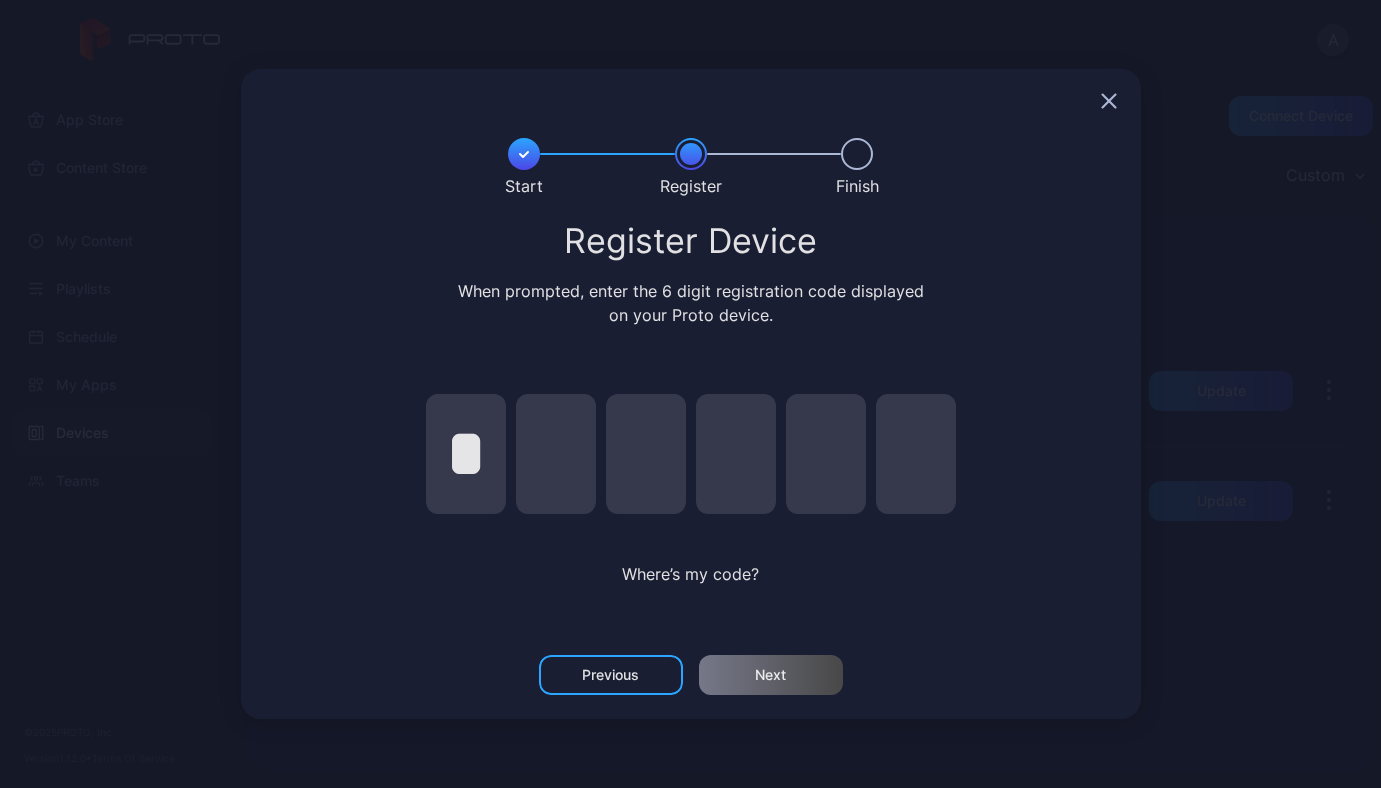 type on "*" 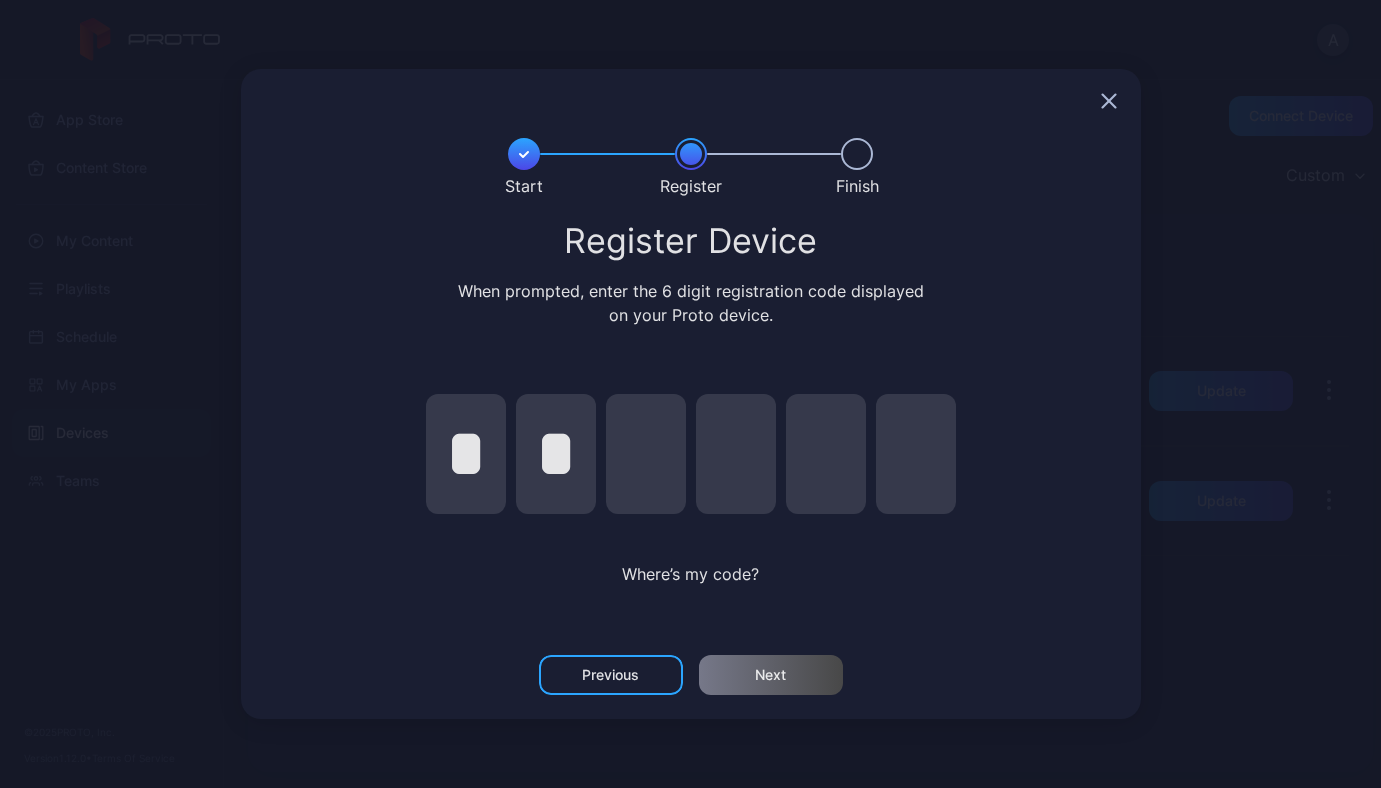 type on "*" 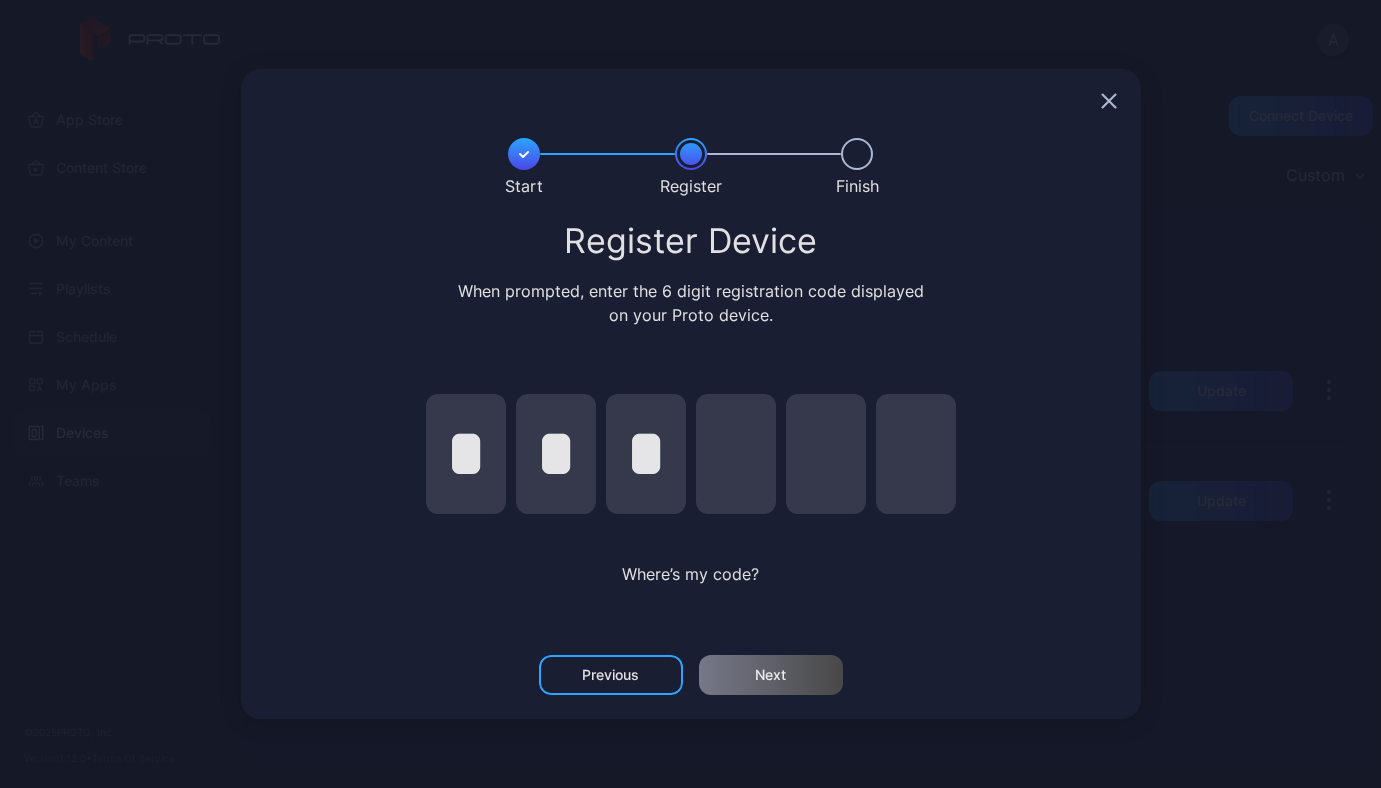 type on "*" 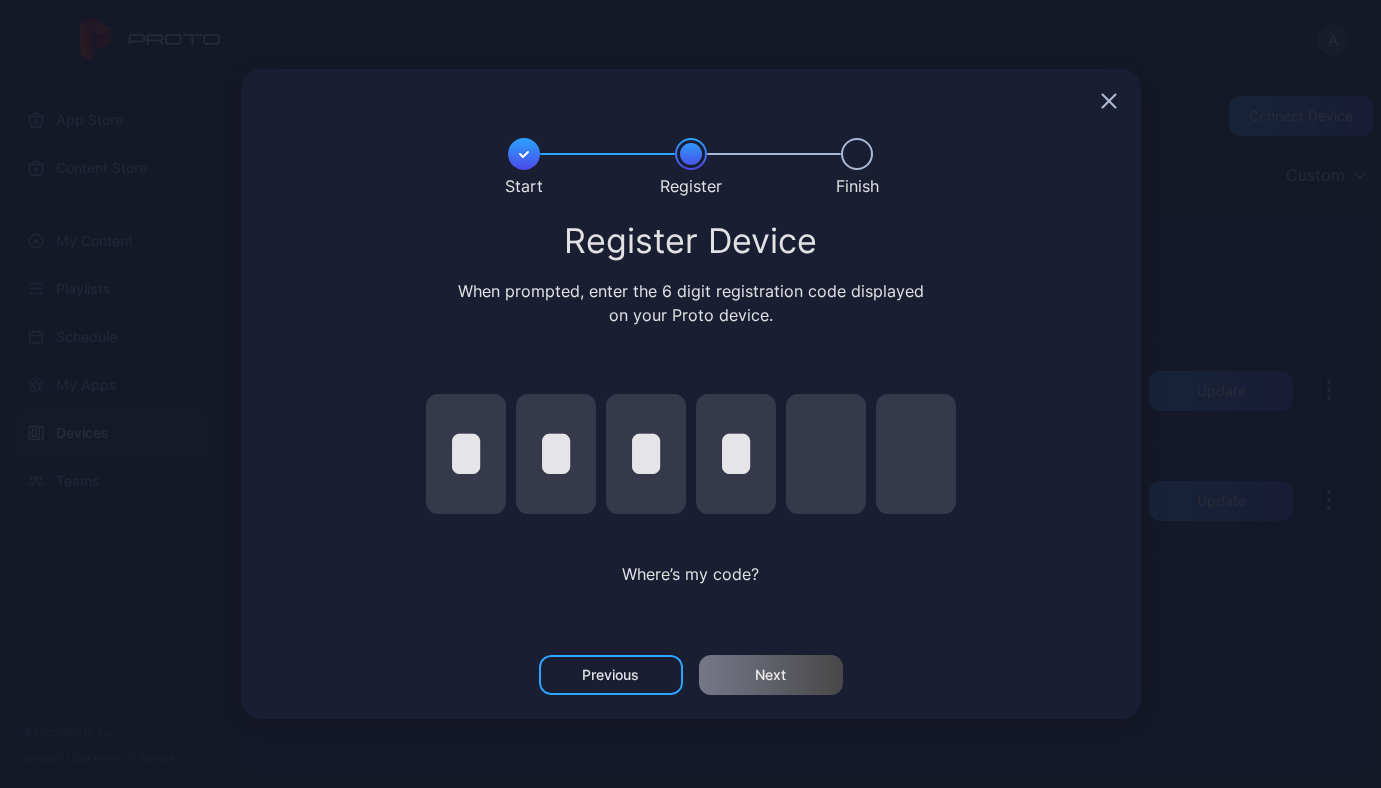 type on "*" 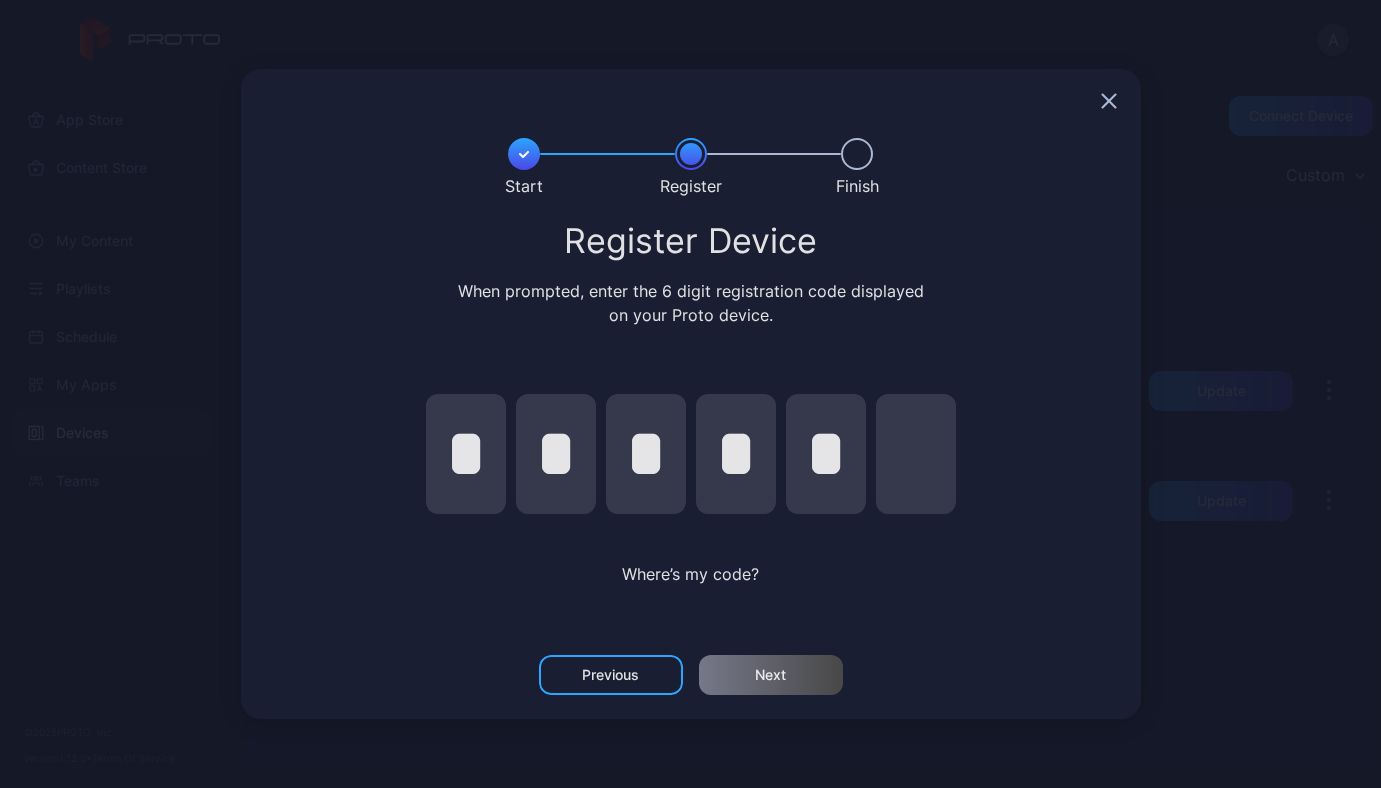 type on "*" 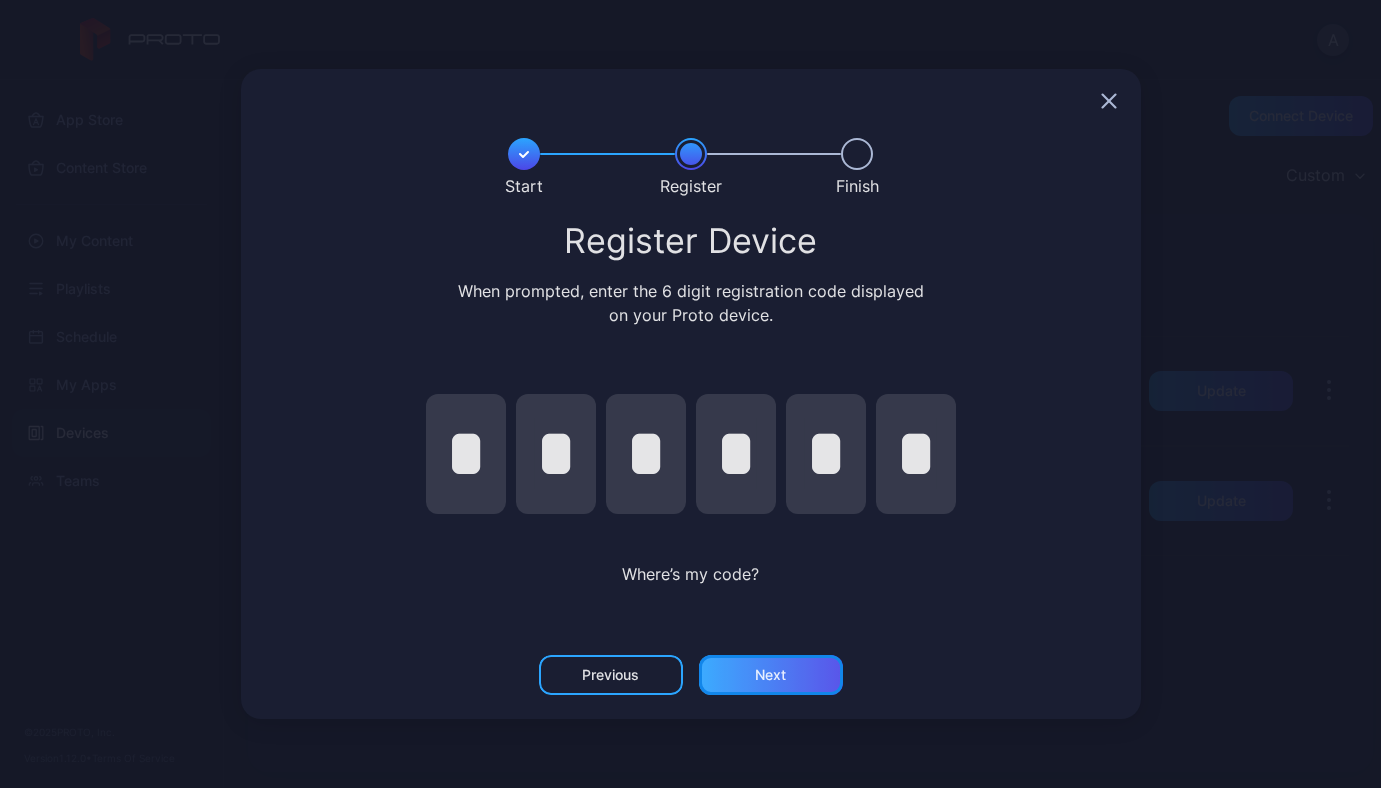 click on "Next" at bounding box center (771, 675) 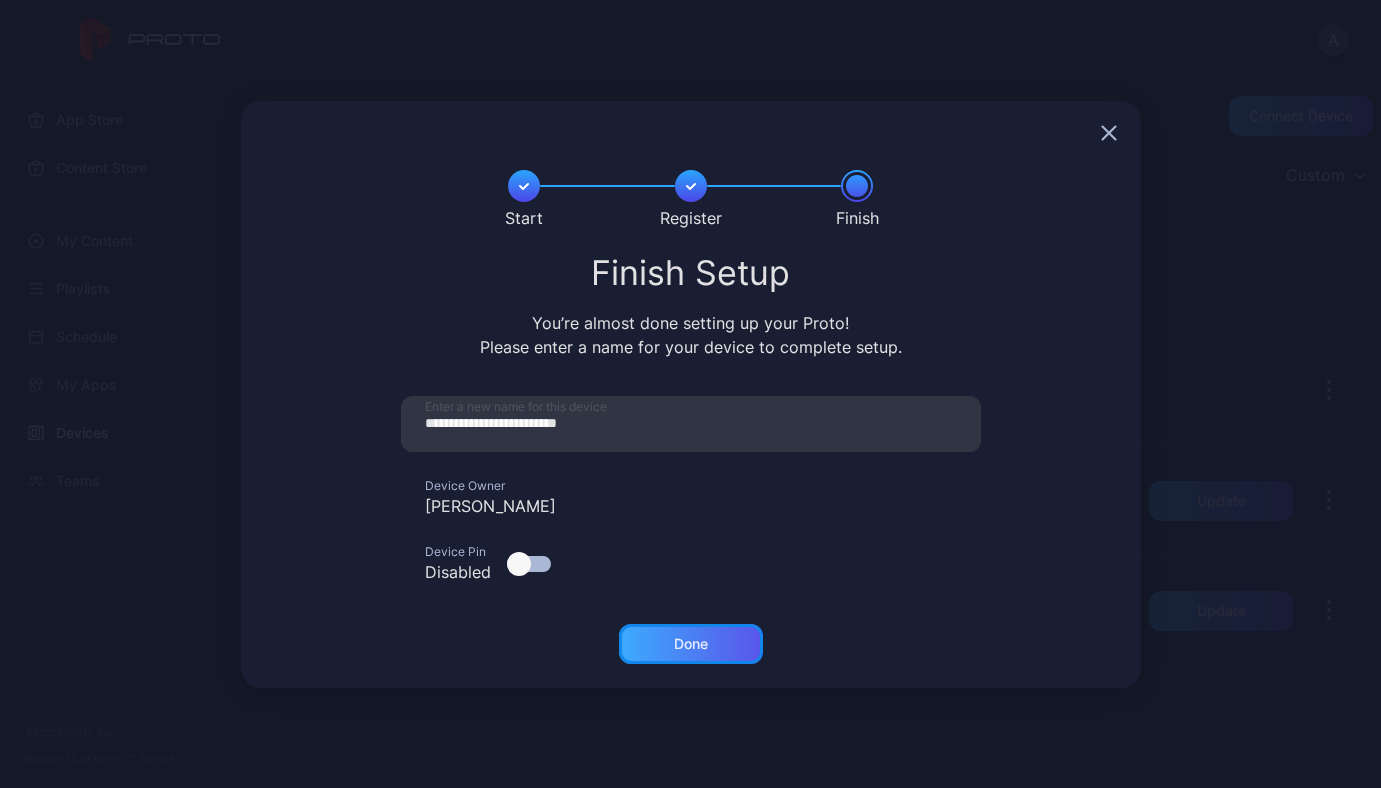 click on "Done" at bounding box center (691, 644) 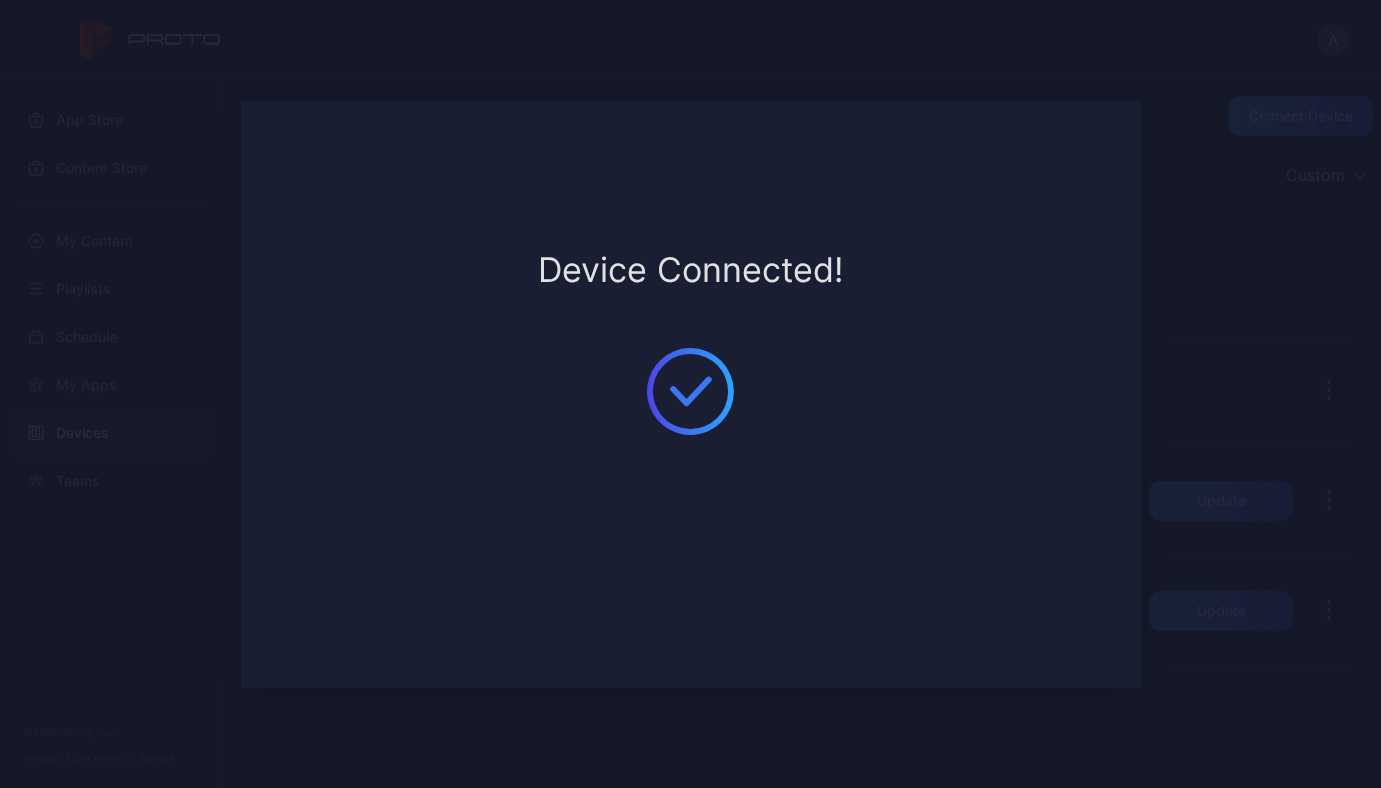 click on "**********" at bounding box center (690, 394) 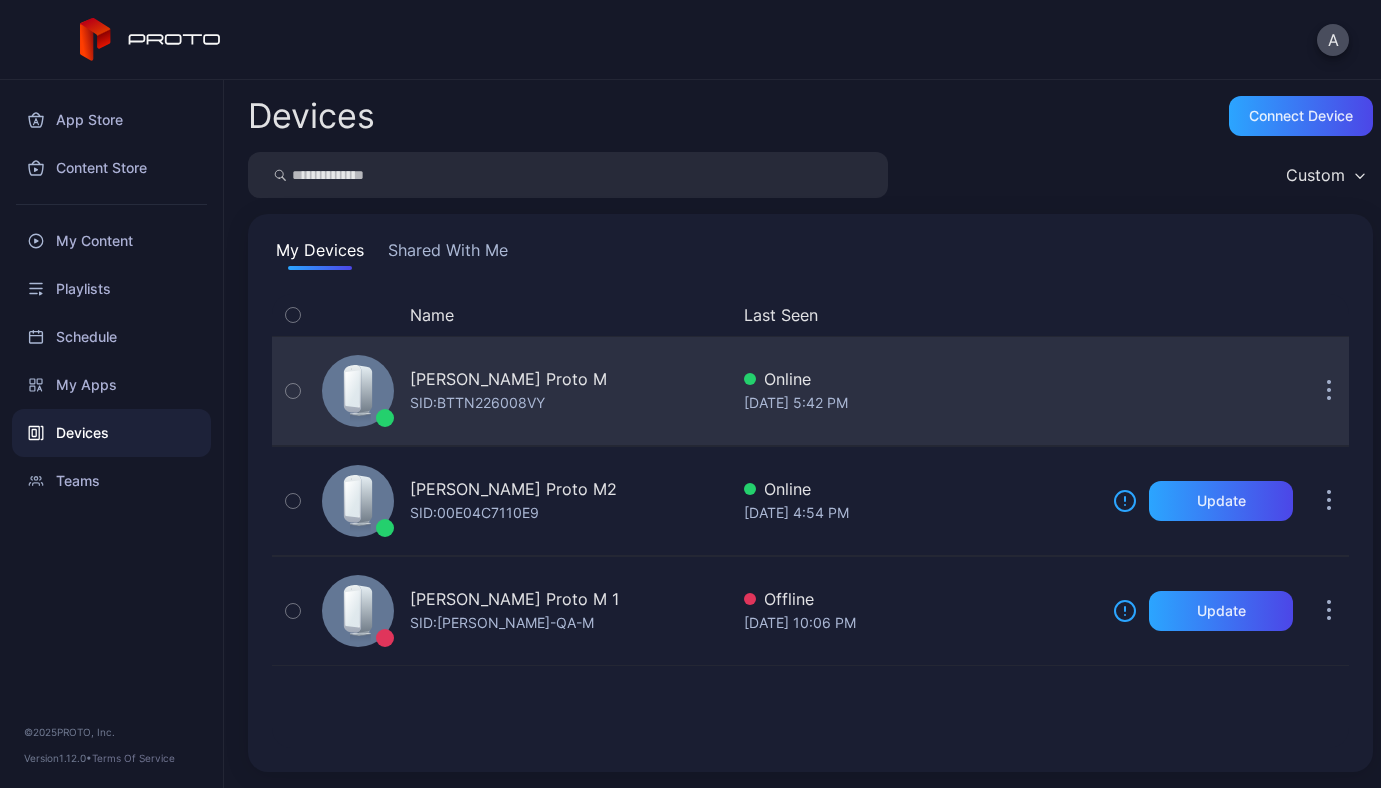 click at bounding box center [1329, 391] 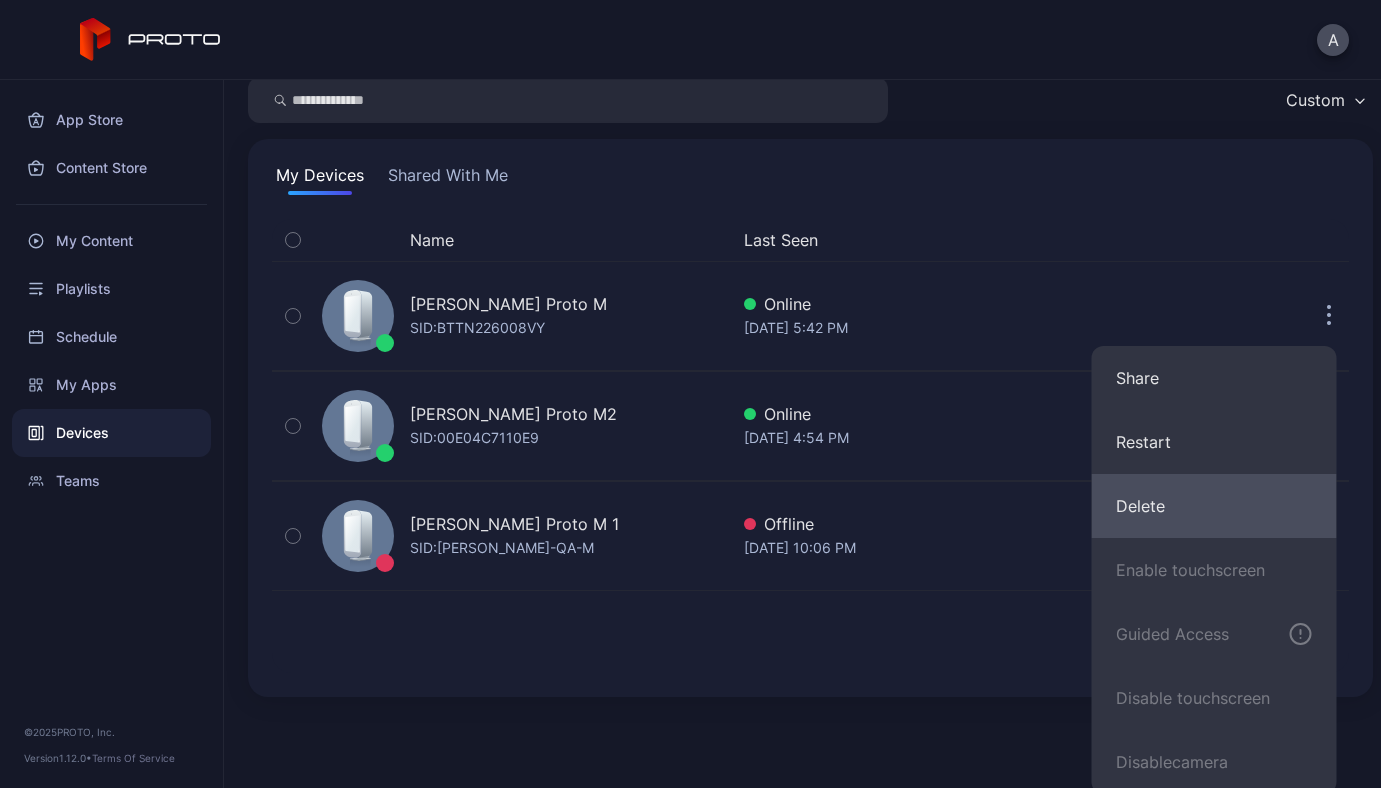 scroll, scrollTop: 81, scrollLeft: 0, axis: vertical 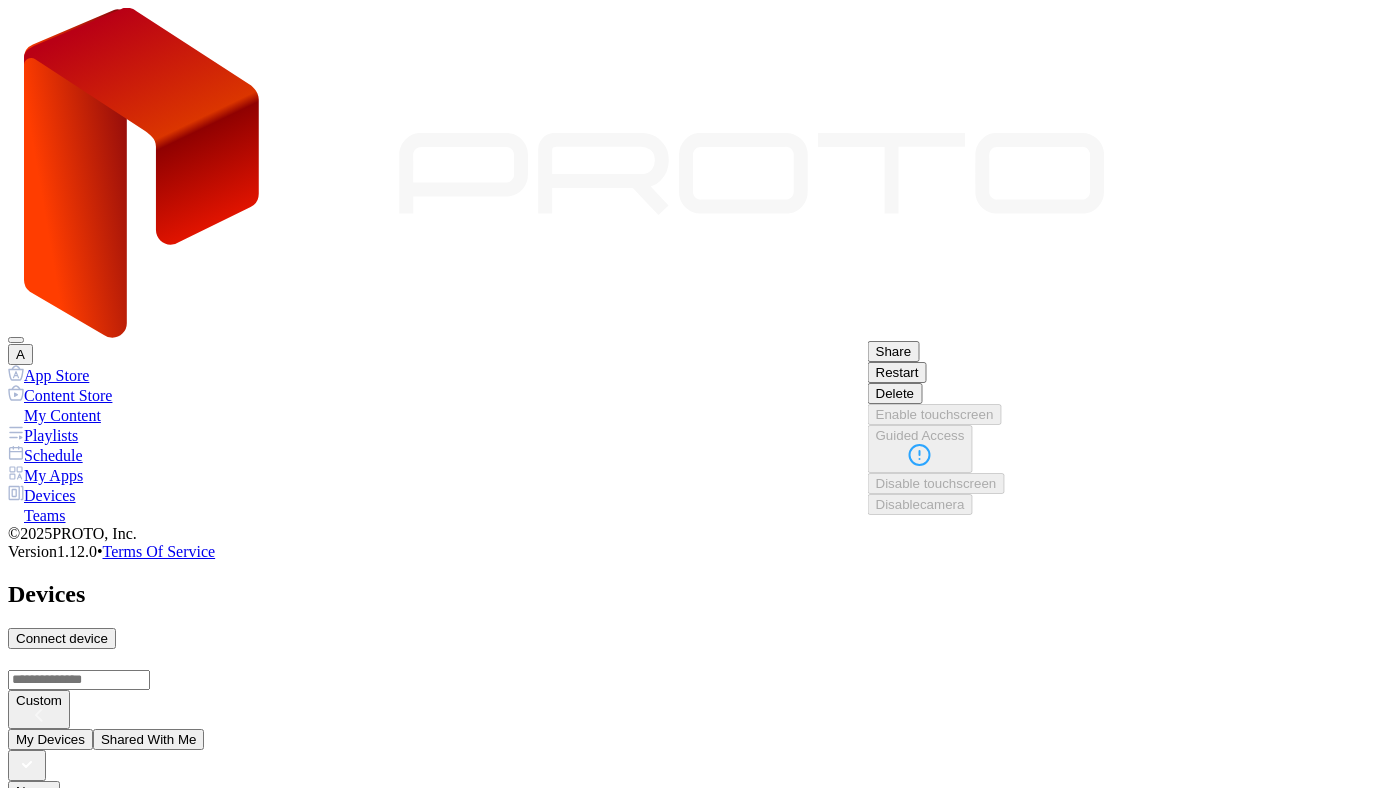 type 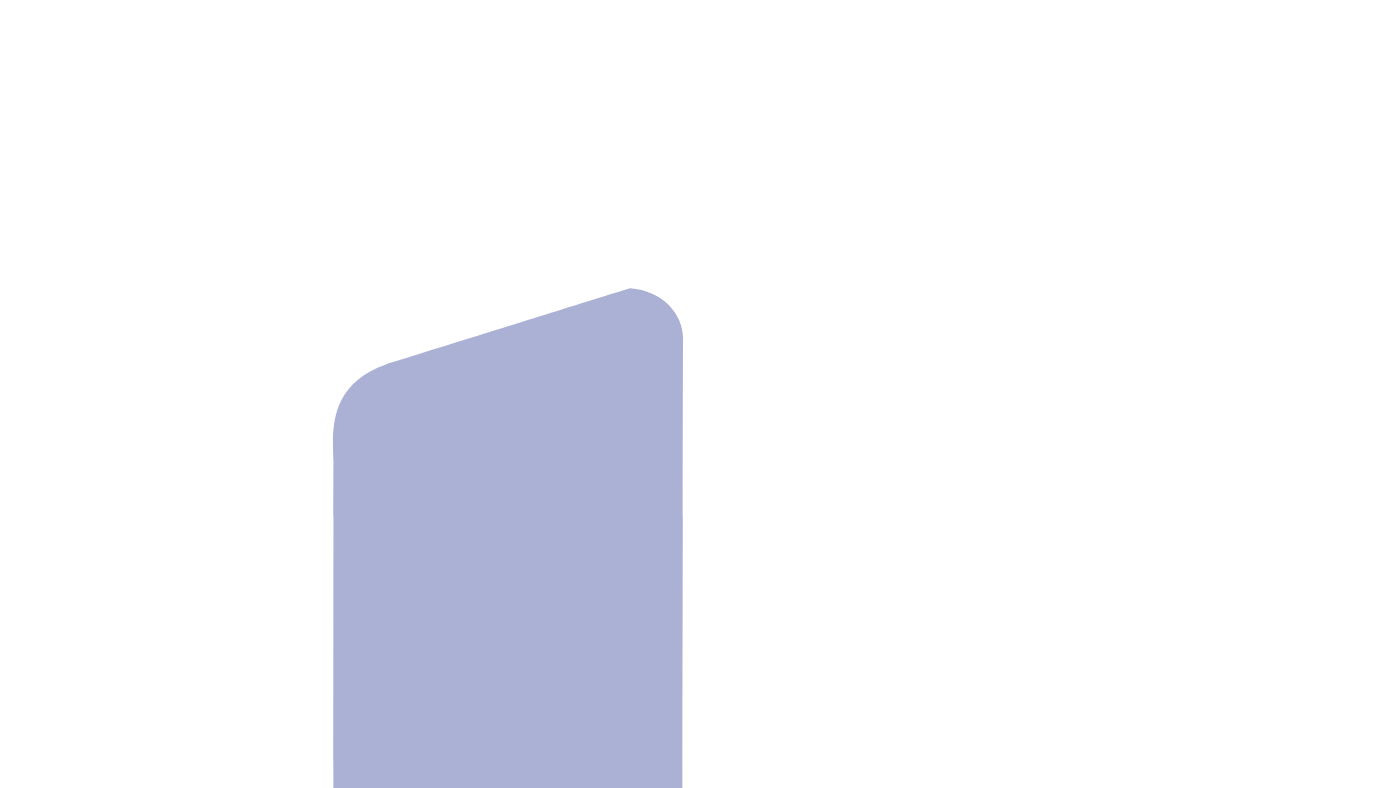 scroll, scrollTop: 0, scrollLeft: 0, axis: both 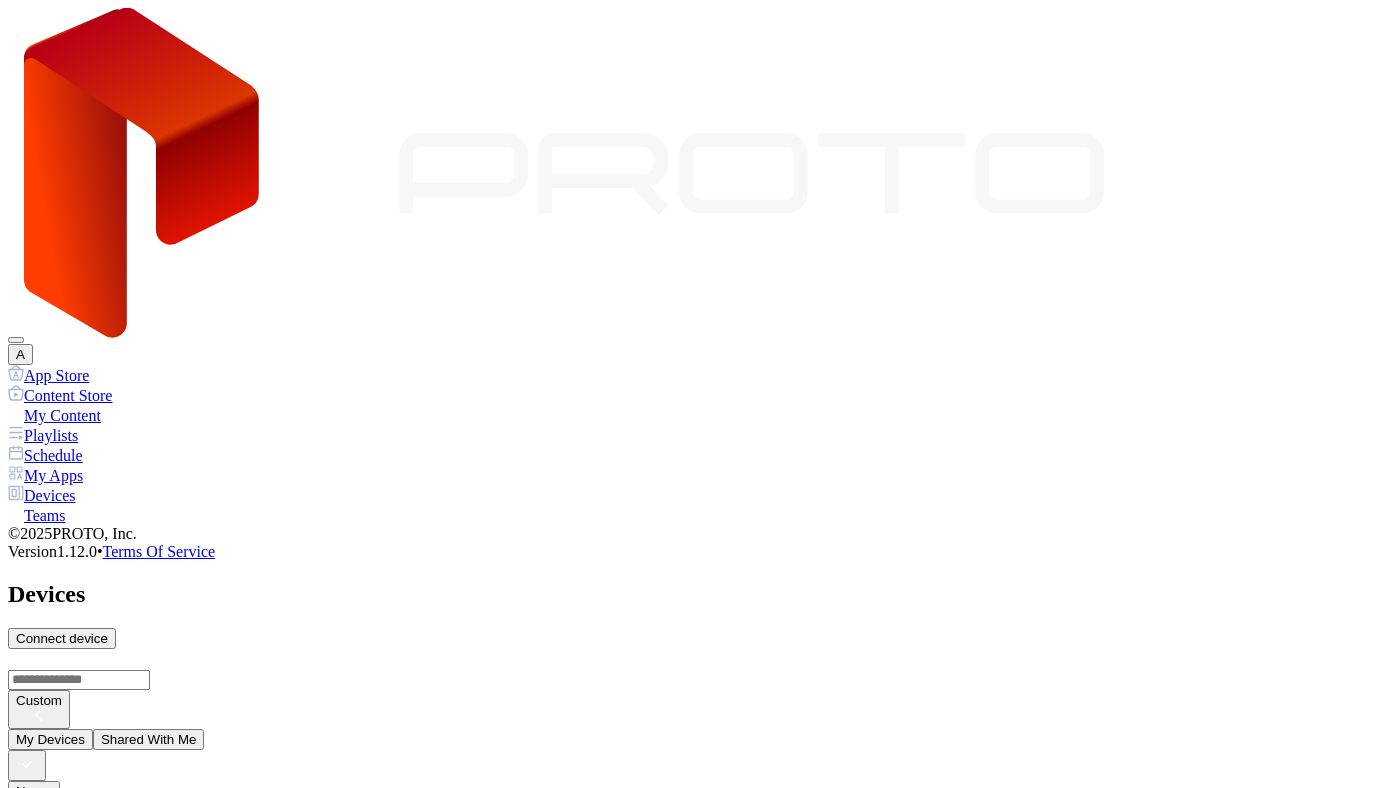 click on "Devices Connect device Custom My Devices Shared With Me Name Last Seen [PERSON_NAME] Proto M2 SID:  00E04C7110E9 Online [DATE] 6:00 PM" at bounding box center (690, 807) 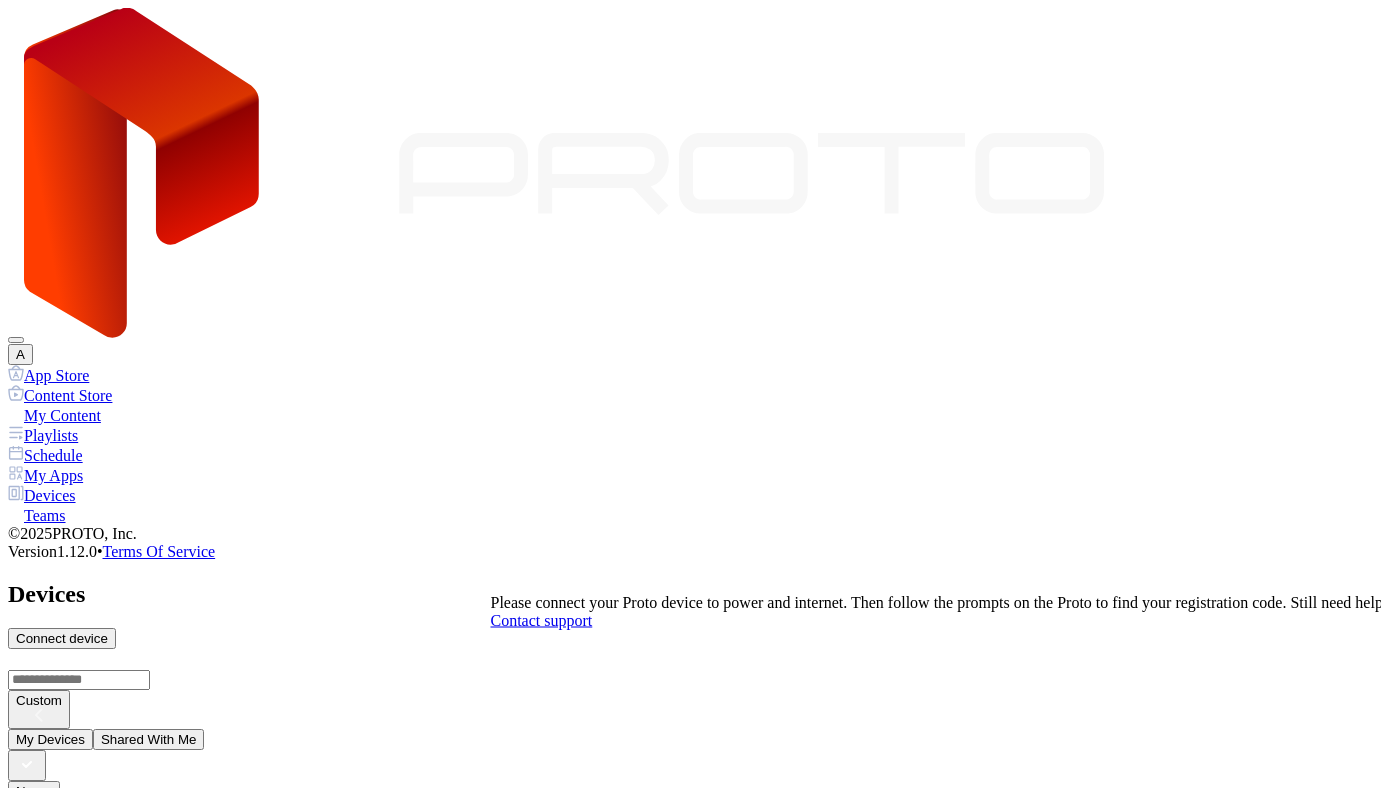 type on "*" 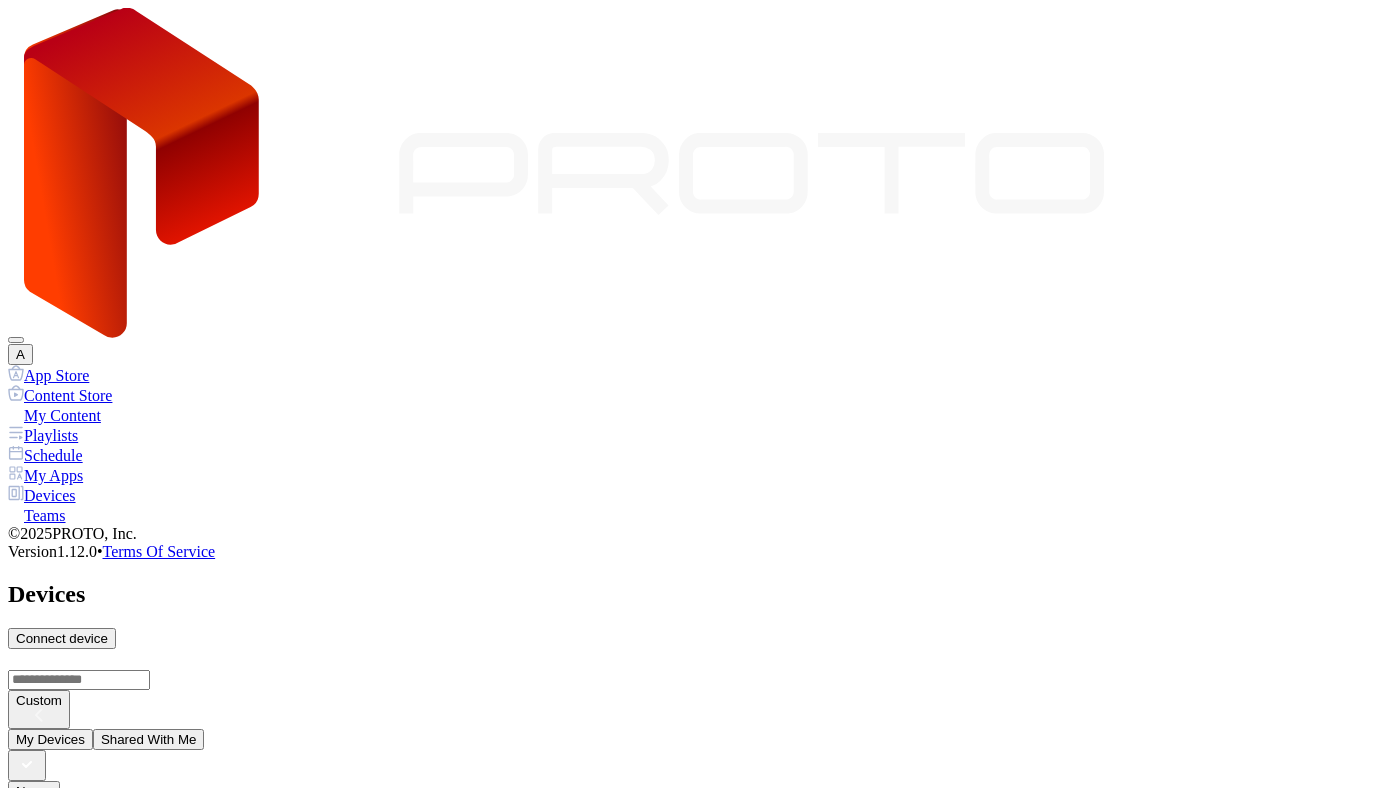 click on "Next" at bounding box center (97, 1223) 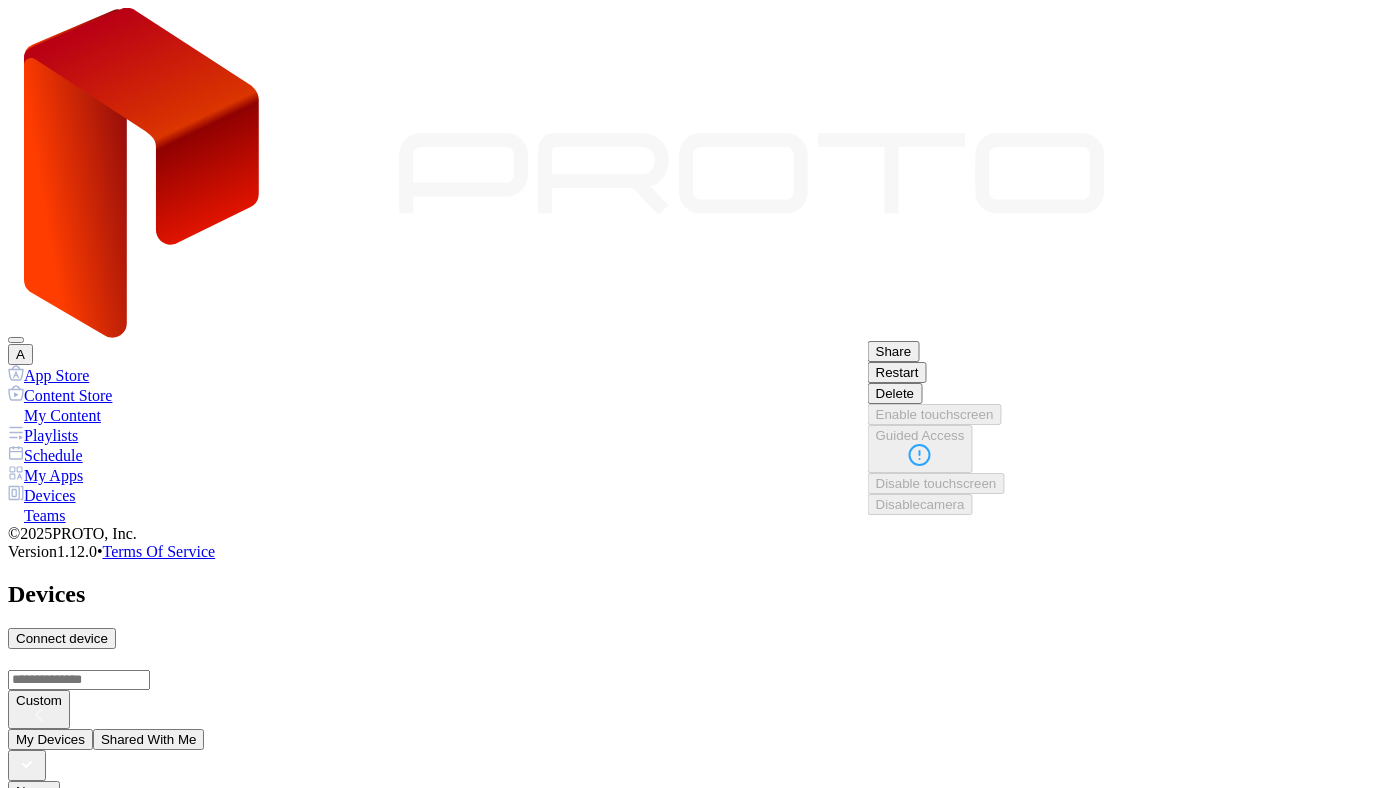 scroll, scrollTop: 81, scrollLeft: 0, axis: vertical 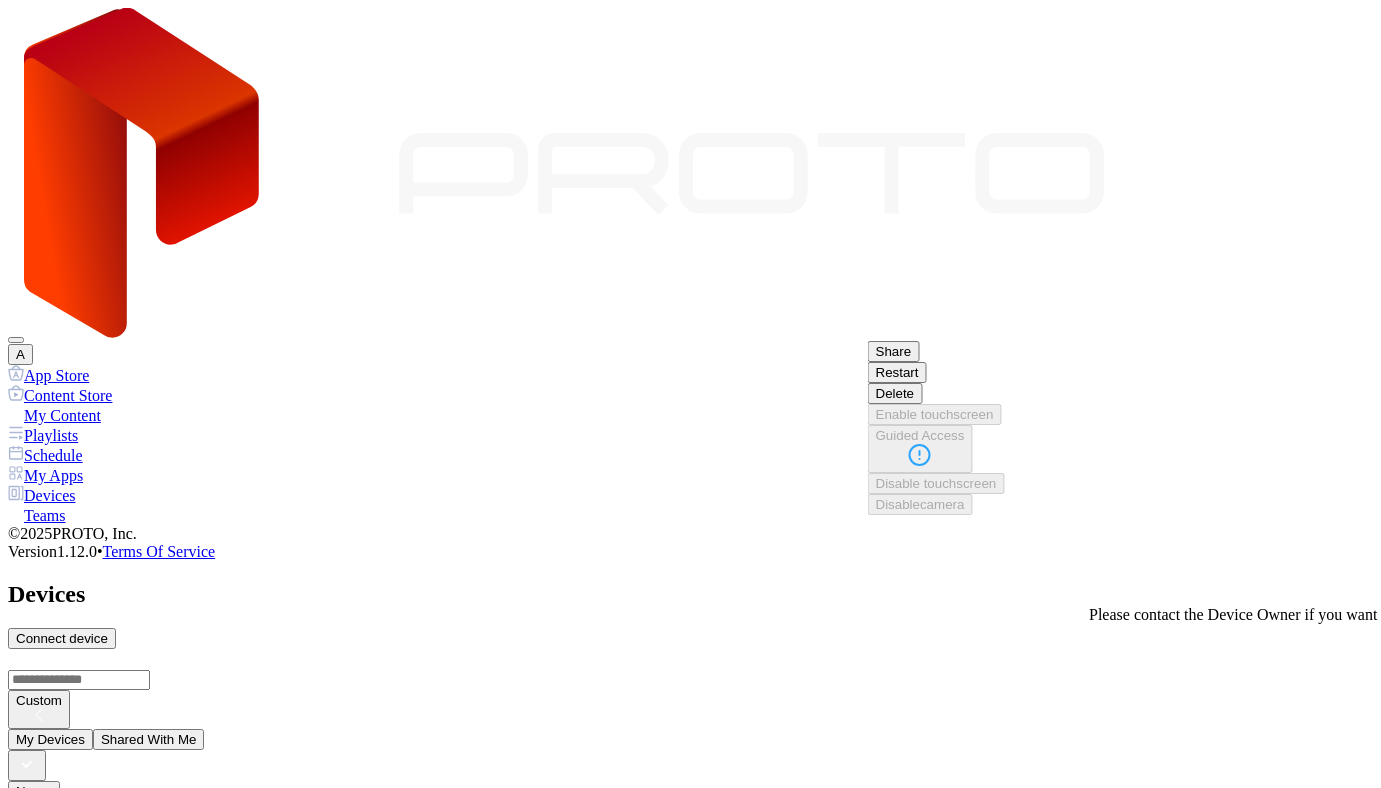 type 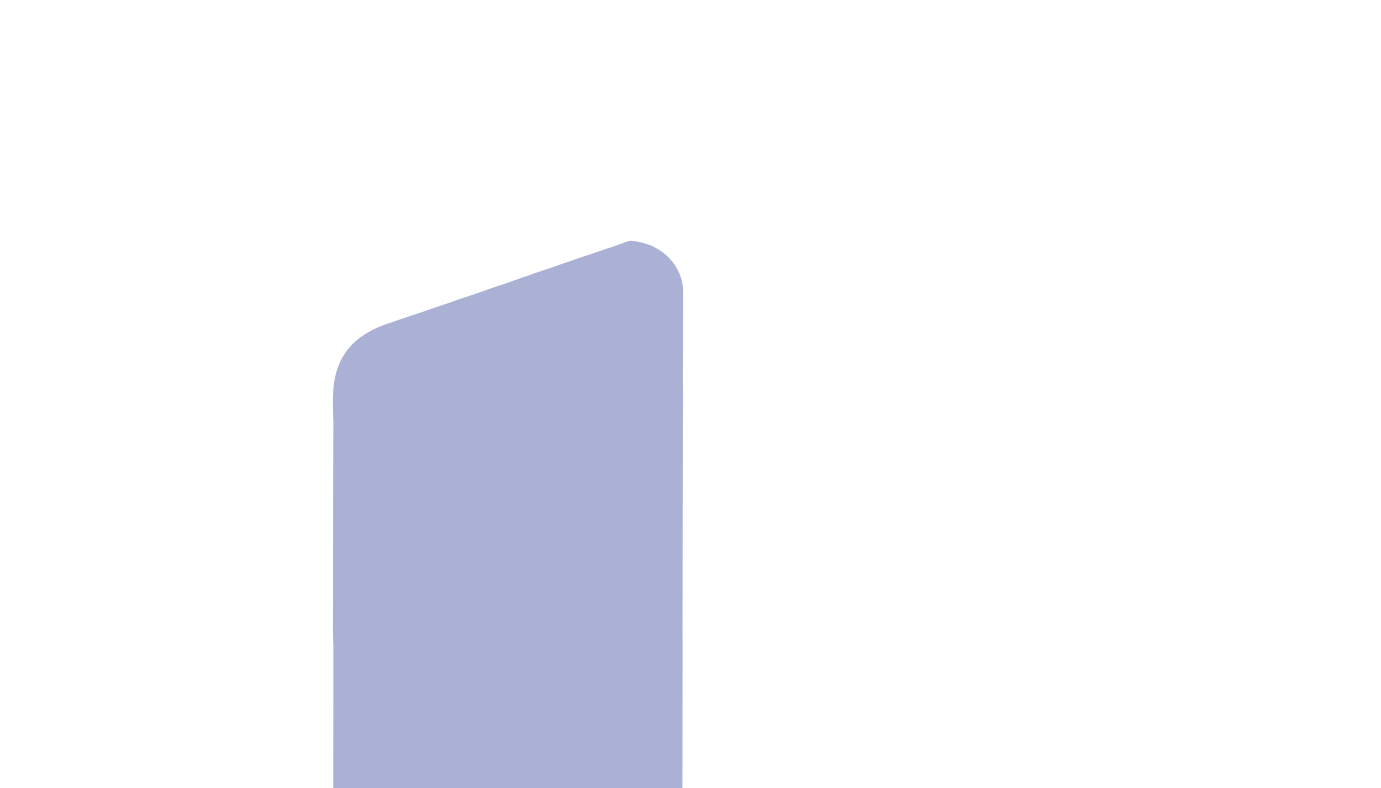 scroll, scrollTop: 0, scrollLeft: 0, axis: both 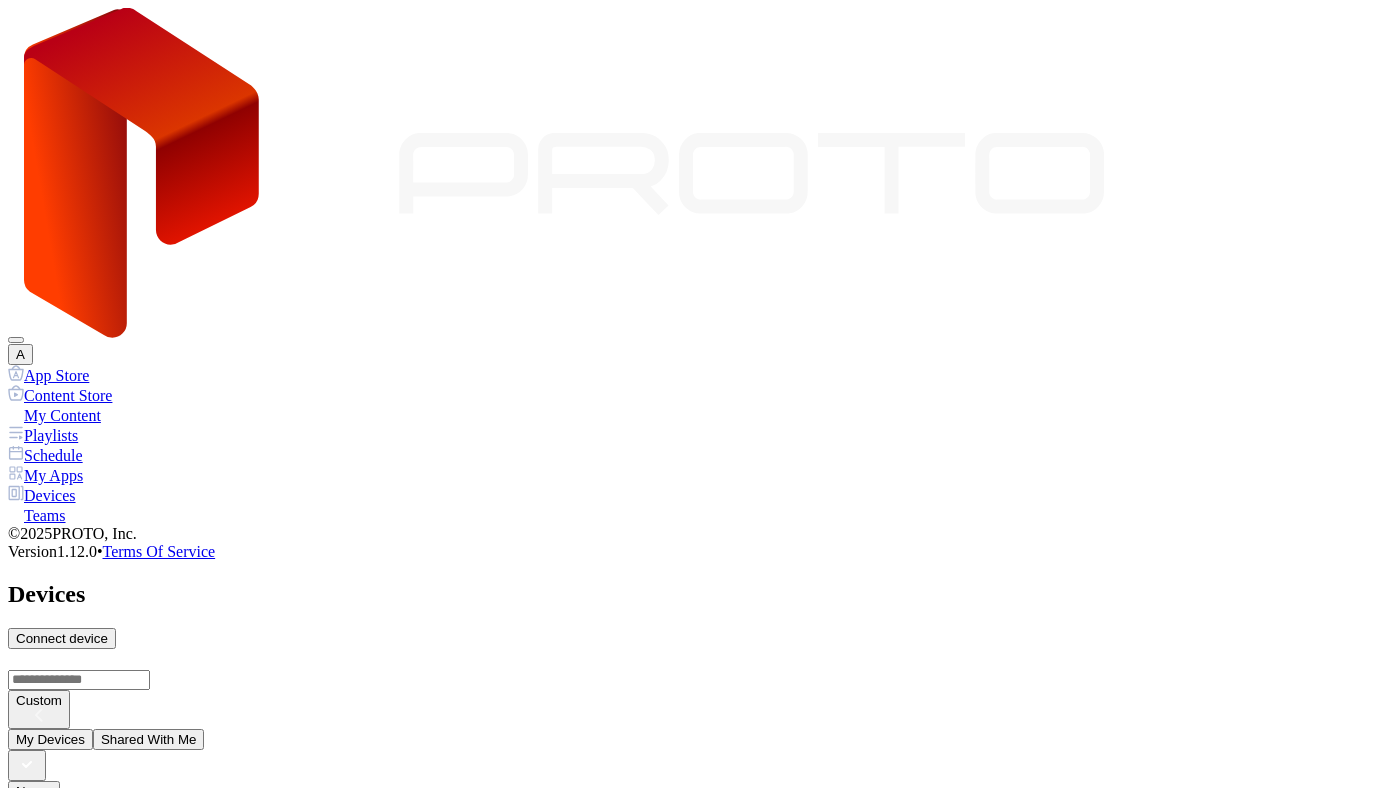 click on "Connect device" at bounding box center (62, 638) 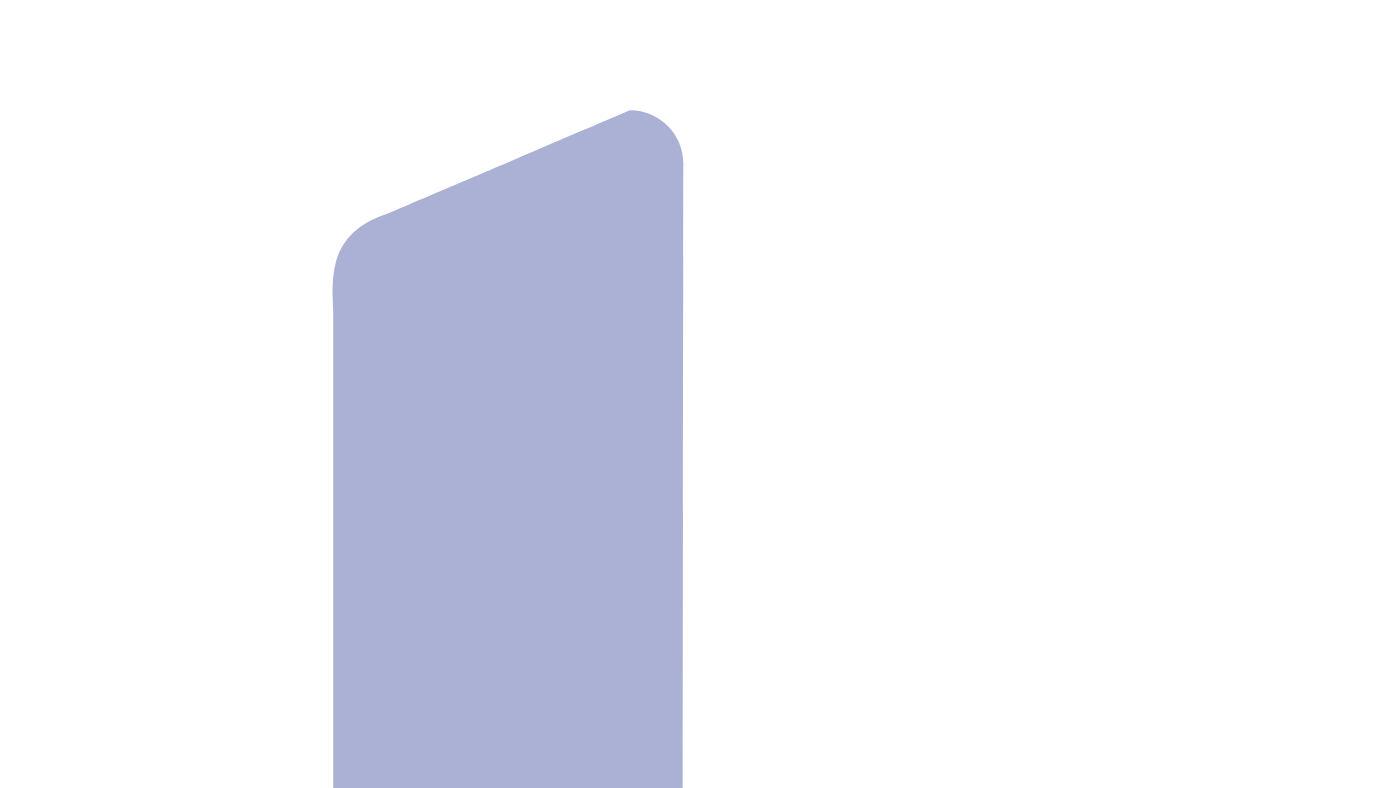scroll, scrollTop: 0, scrollLeft: 0, axis: both 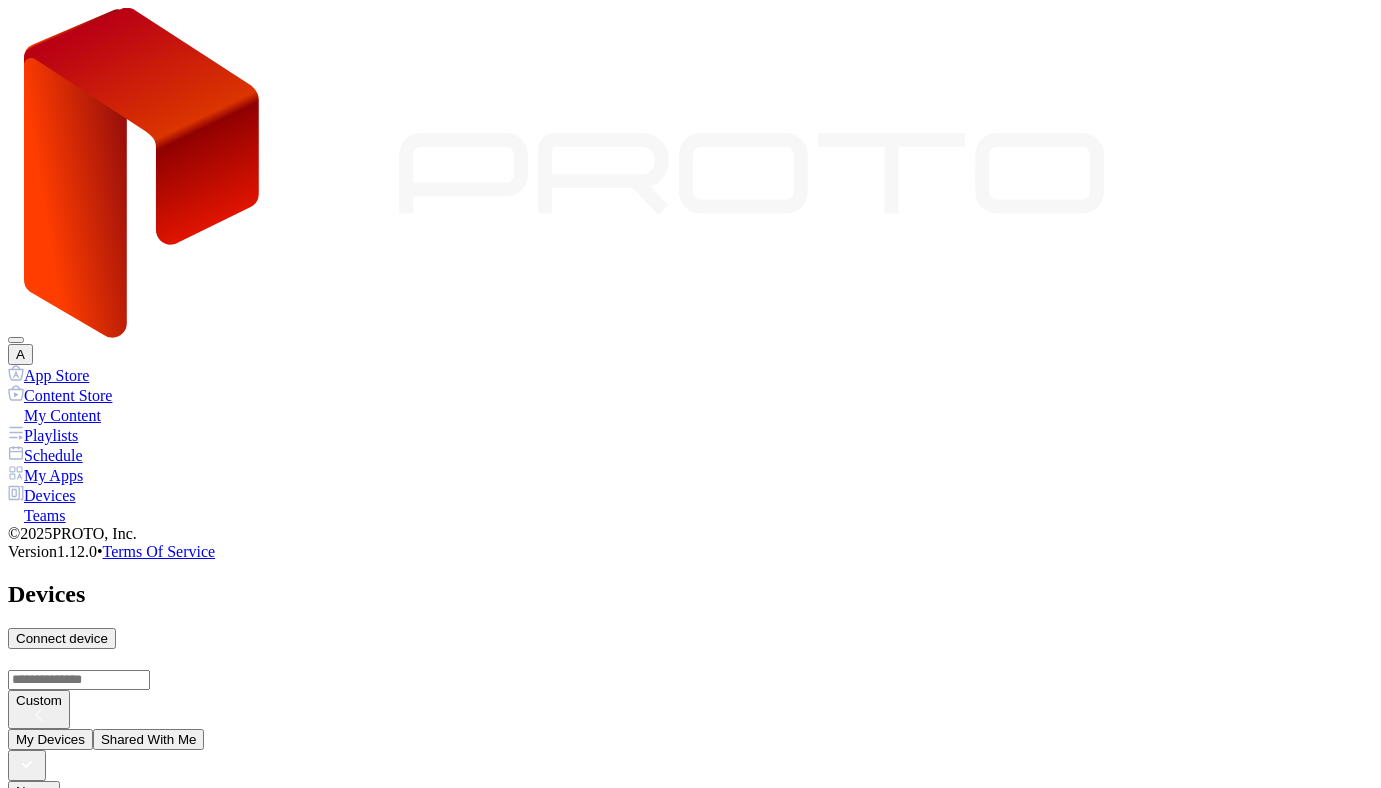 click on "Connect device" at bounding box center [62, 638] 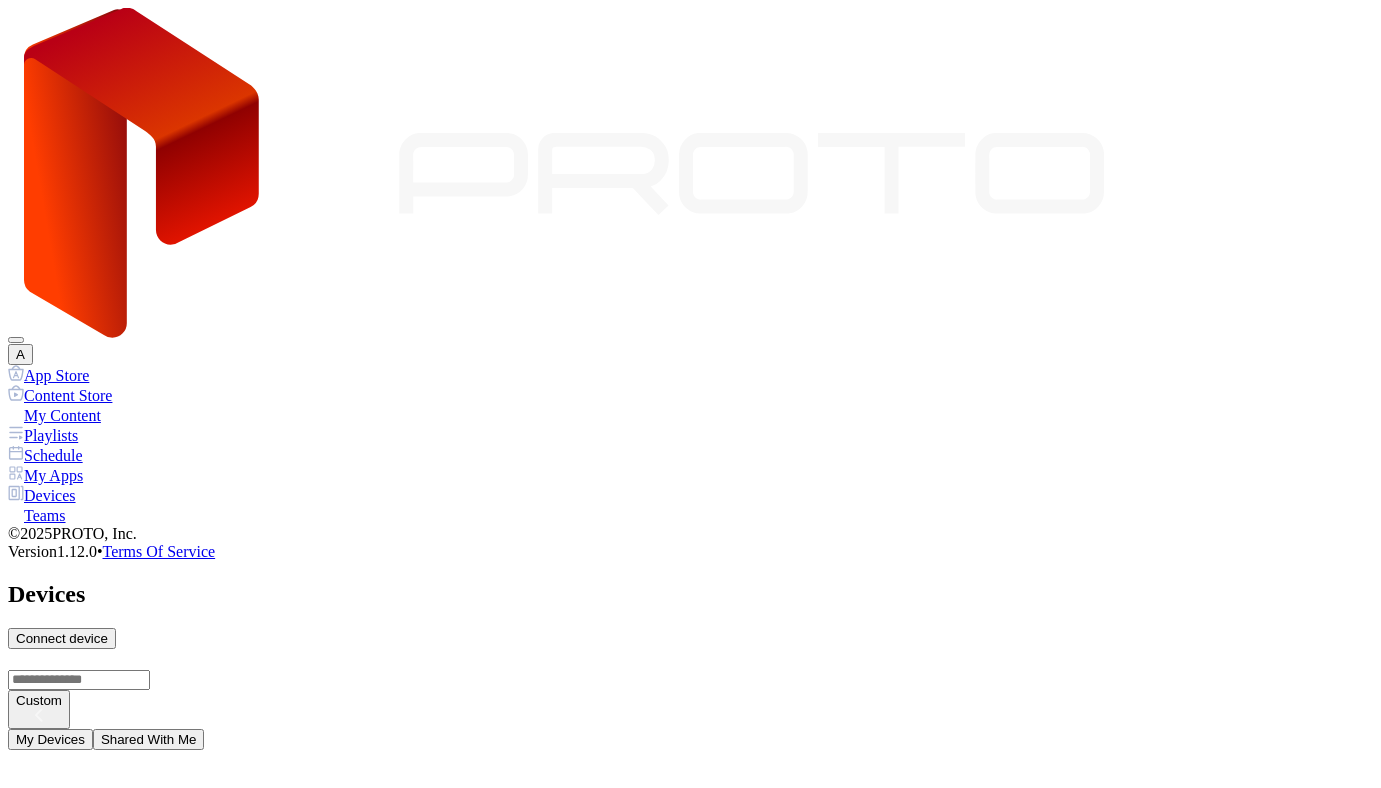 scroll, scrollTop: 0, scrollLeft: 0, axis: both 